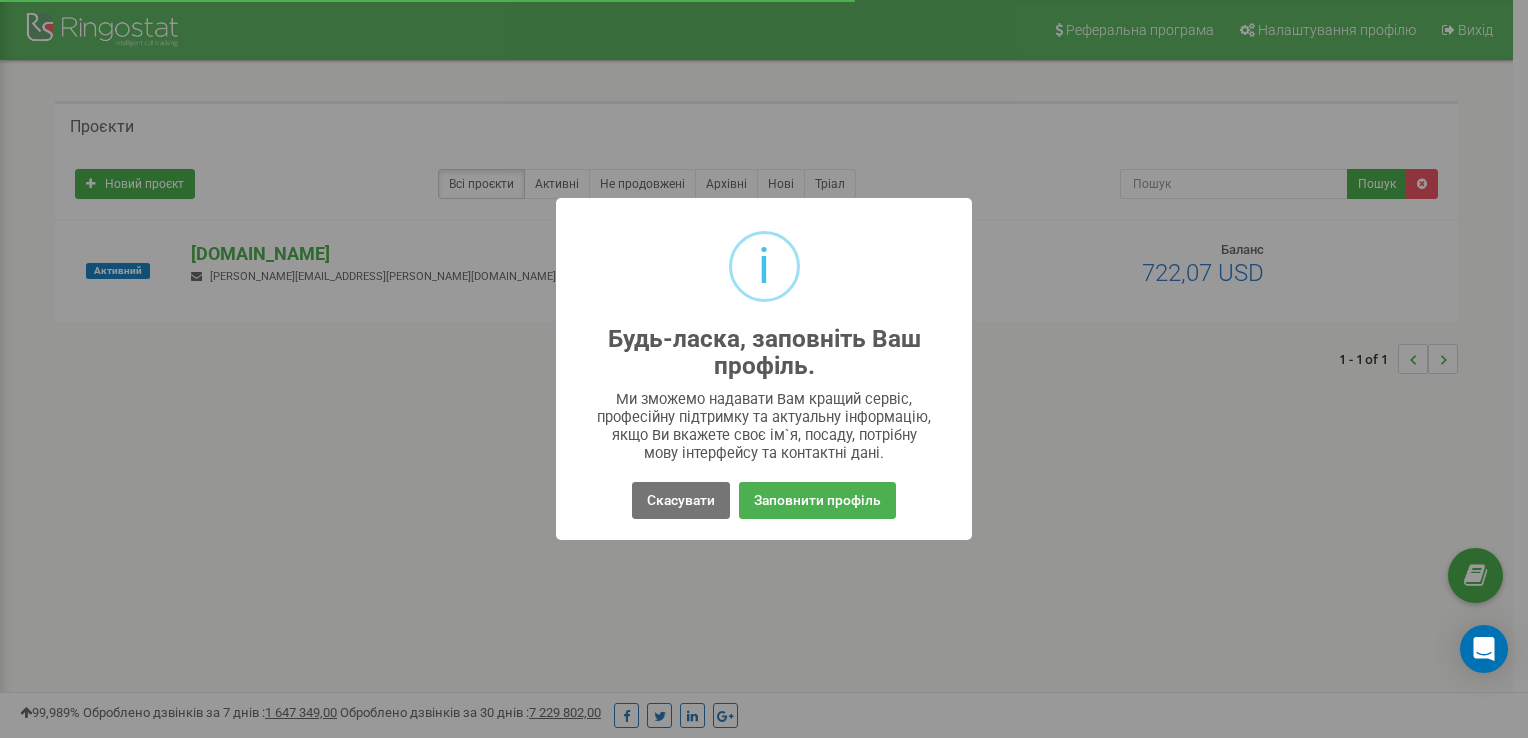 scroll, scrollTop: 0, scrollLeft: 0, axis: both 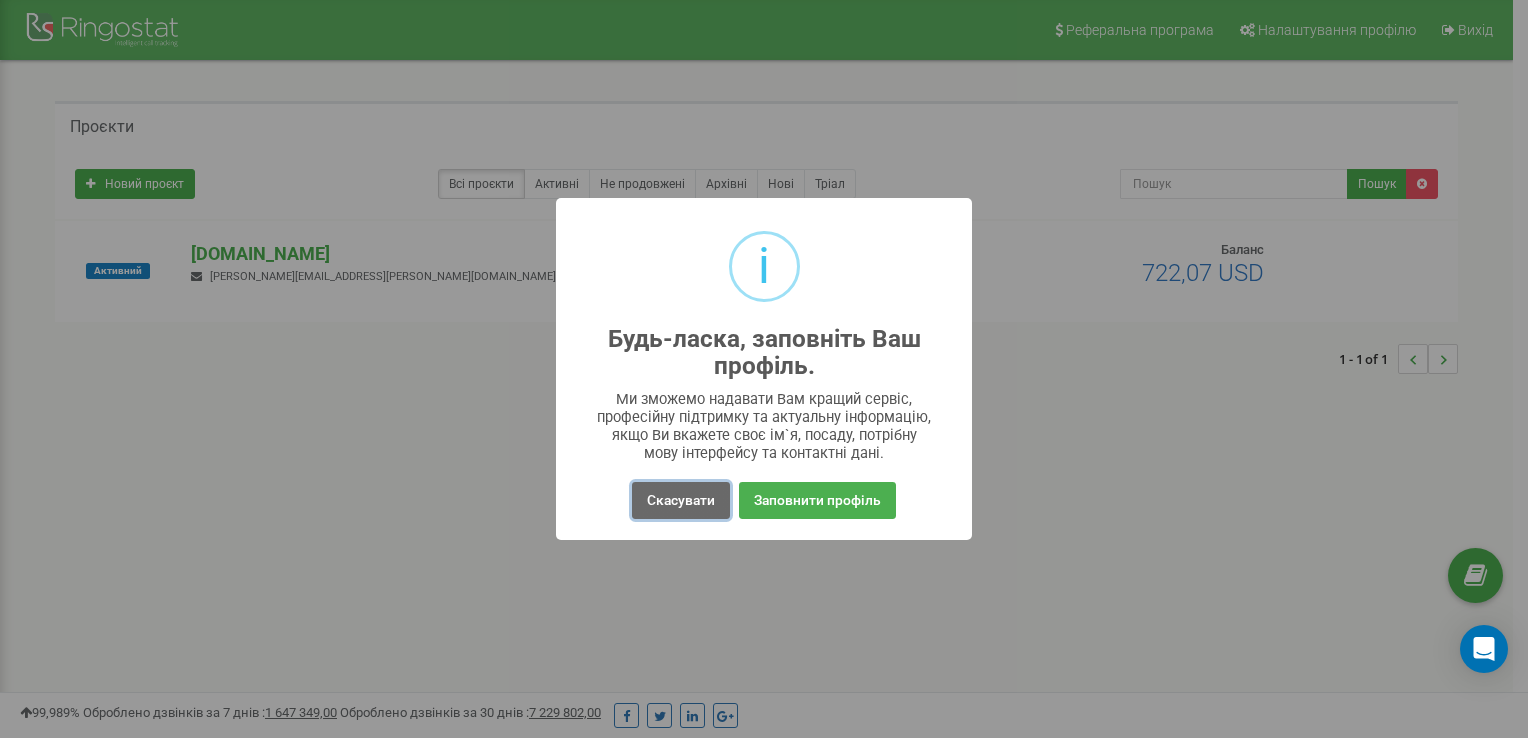 click on "Скасувати" at bounding box center [681, 500] 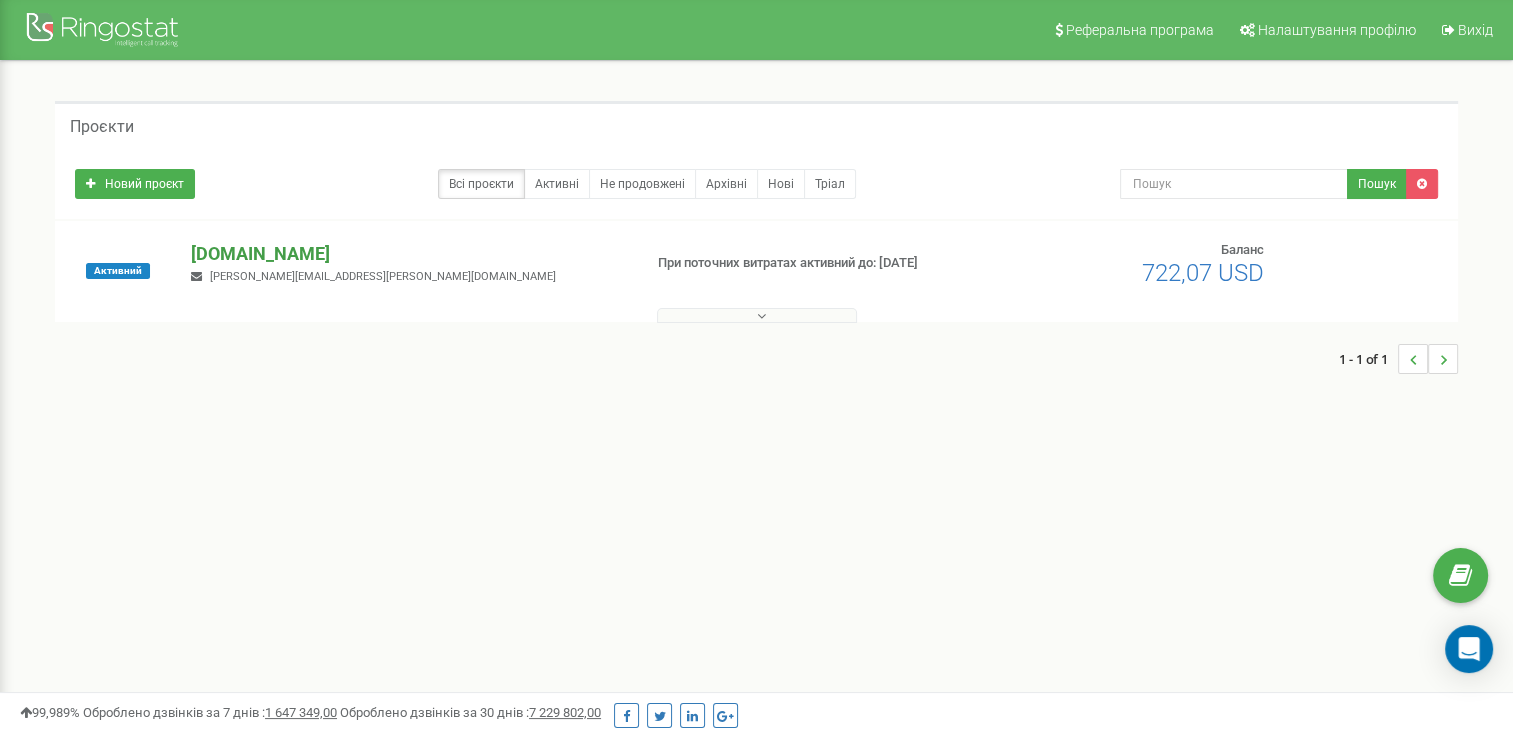 click on "[DOMAIN_NAME]" at bounding box center [408, 254] 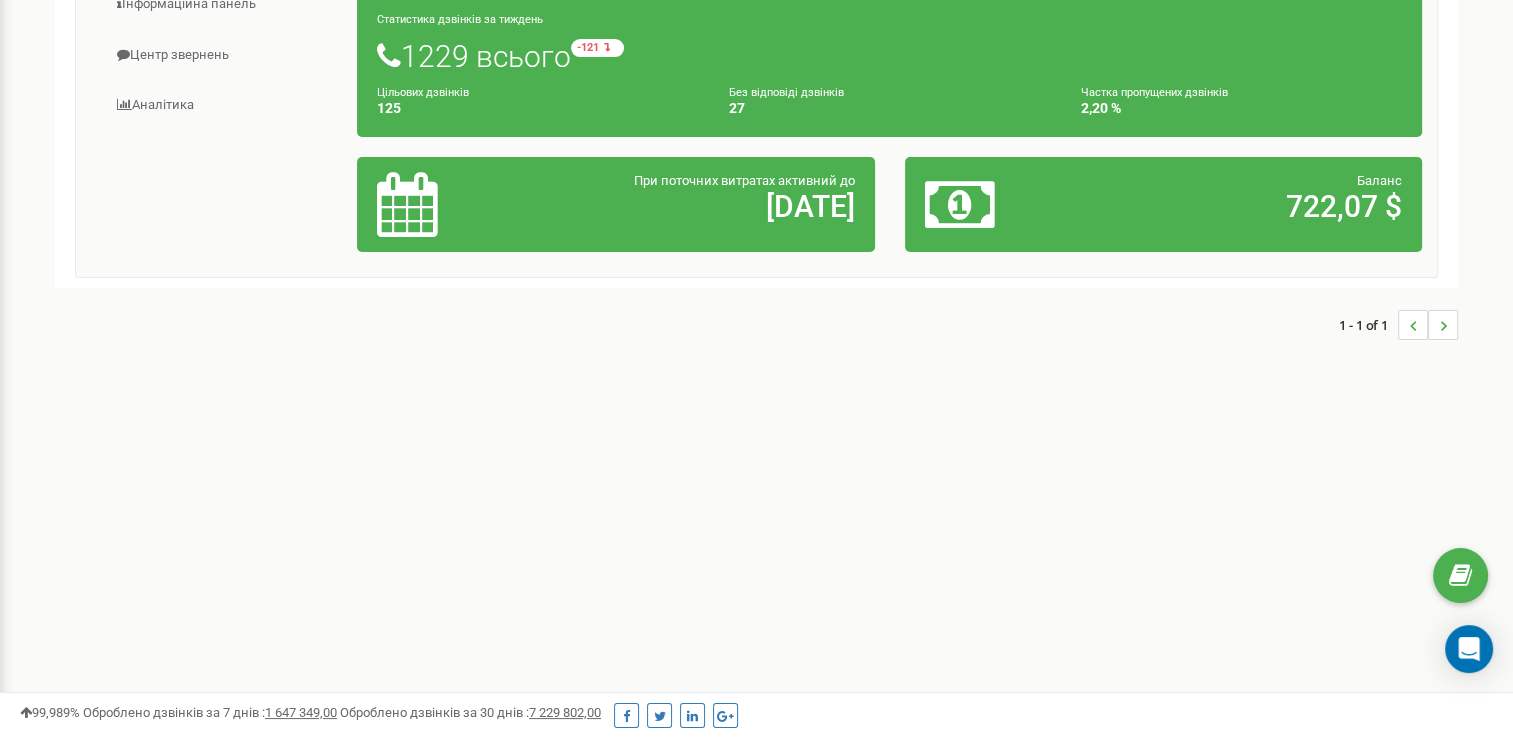 scroll, scrollTop: 61, scrollLeft: 0, axis: vertical 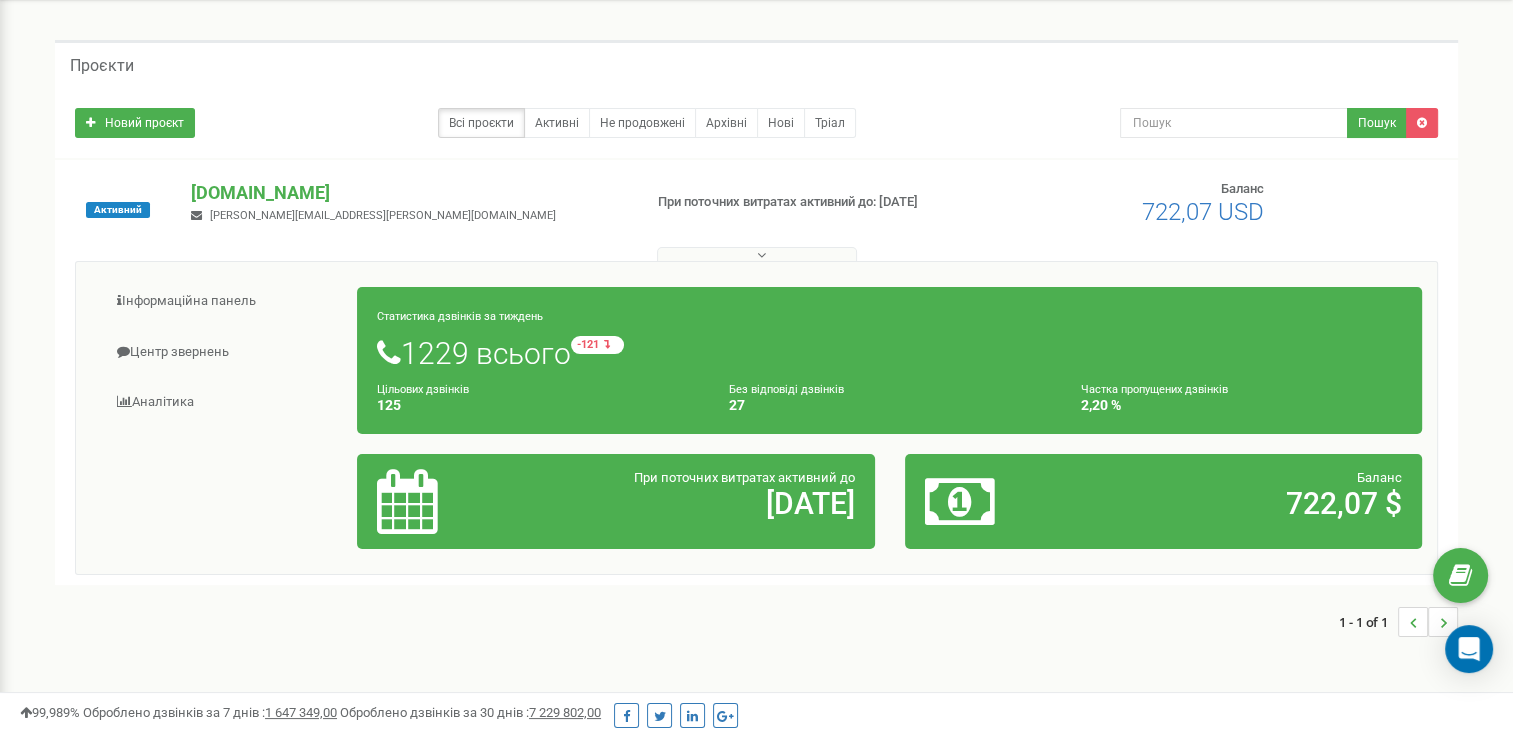click on "1229 всього
-121                                   відносно минулого тижня" at bounding box center [889, 353] 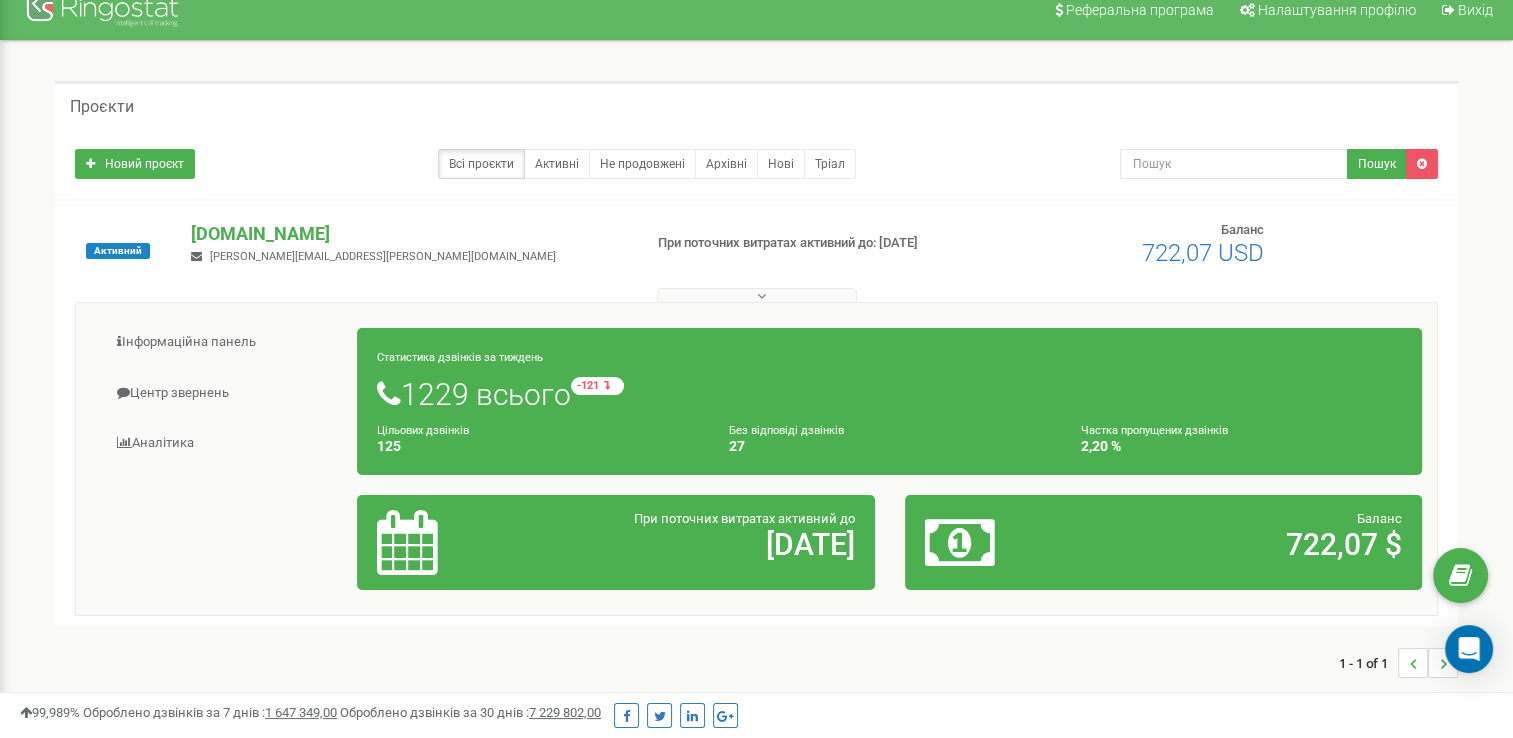 scroll, scrollTop: 0, scrollLeft: 0, axis: both 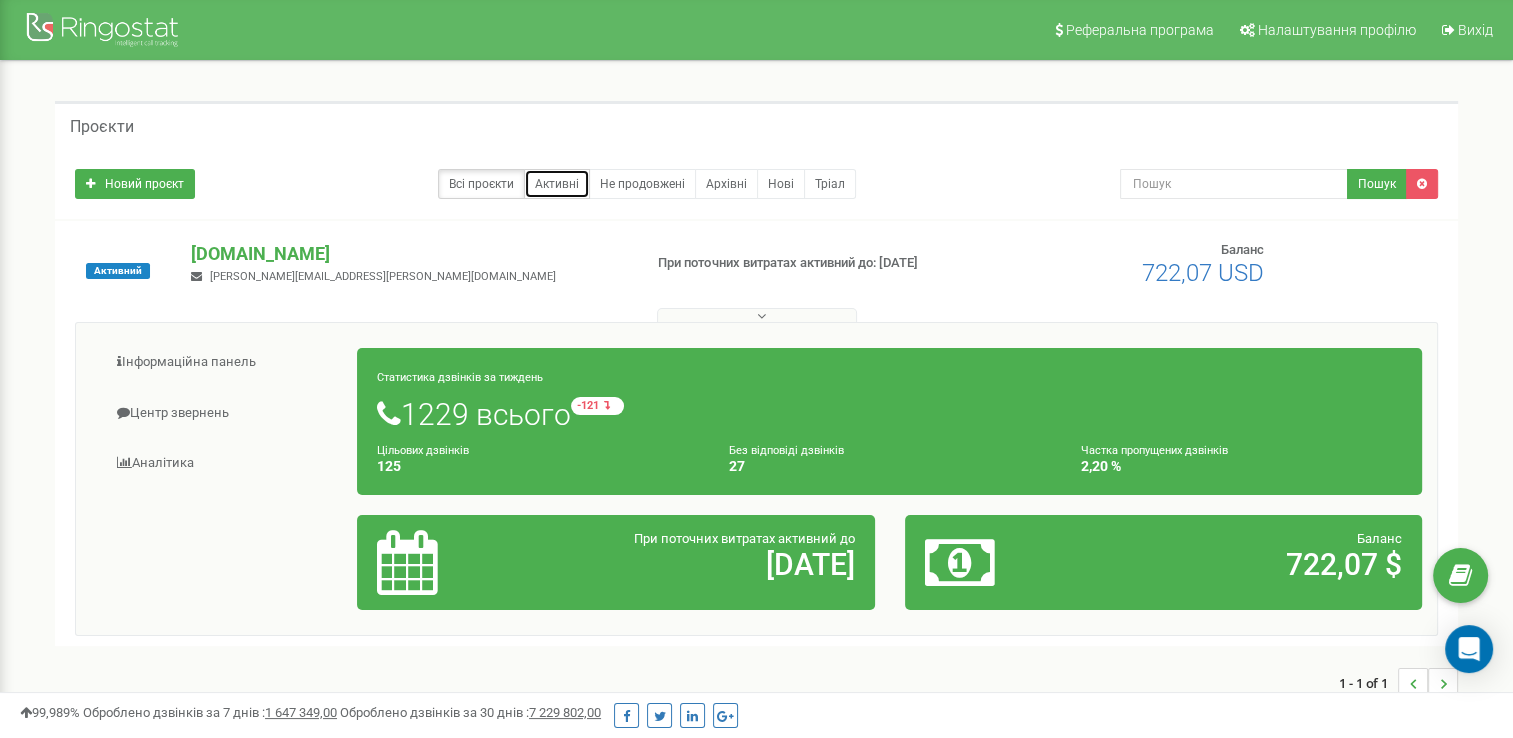 click on "Активні" at bounding box center (557, 184) 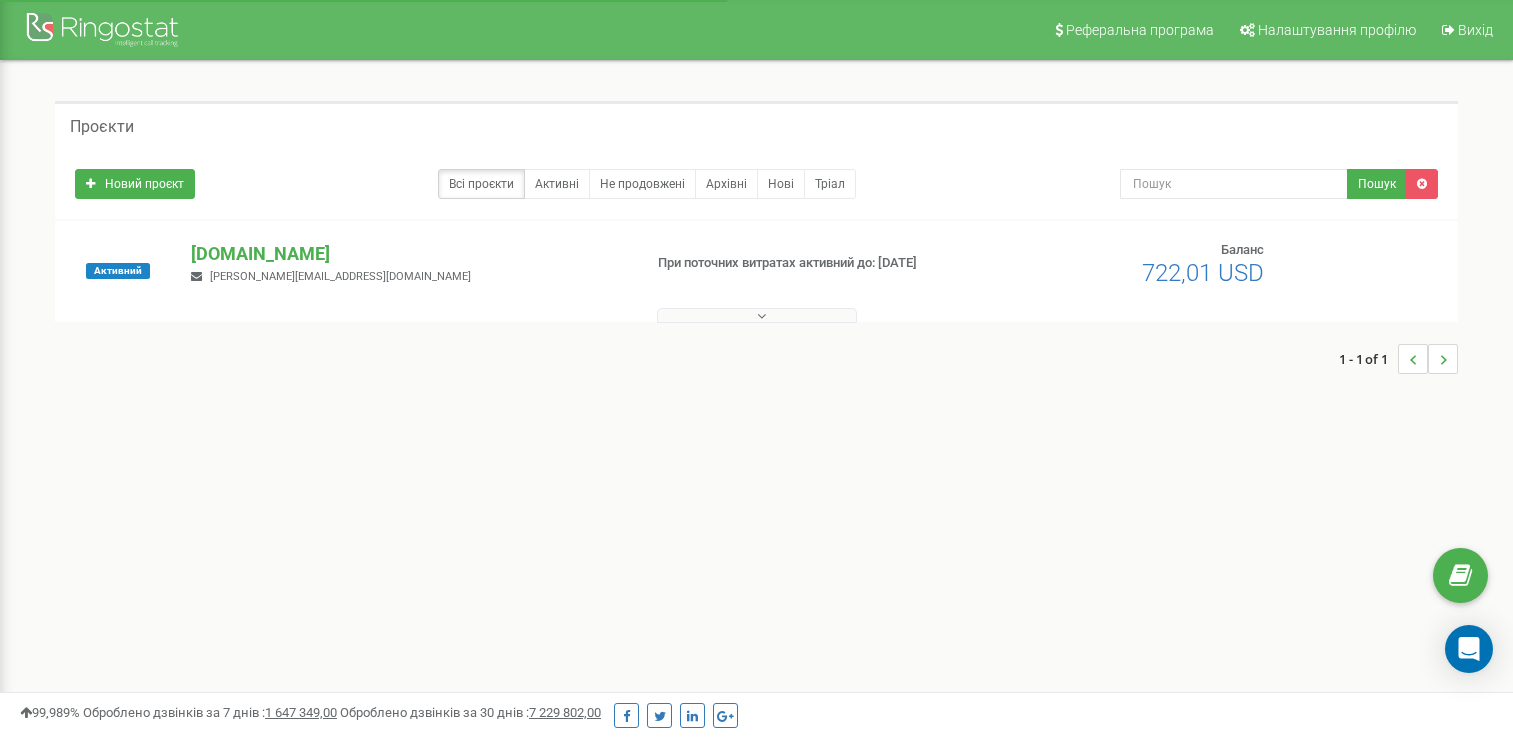 scroll, scrollTop: 0, scrollLeft: 0, axis: both 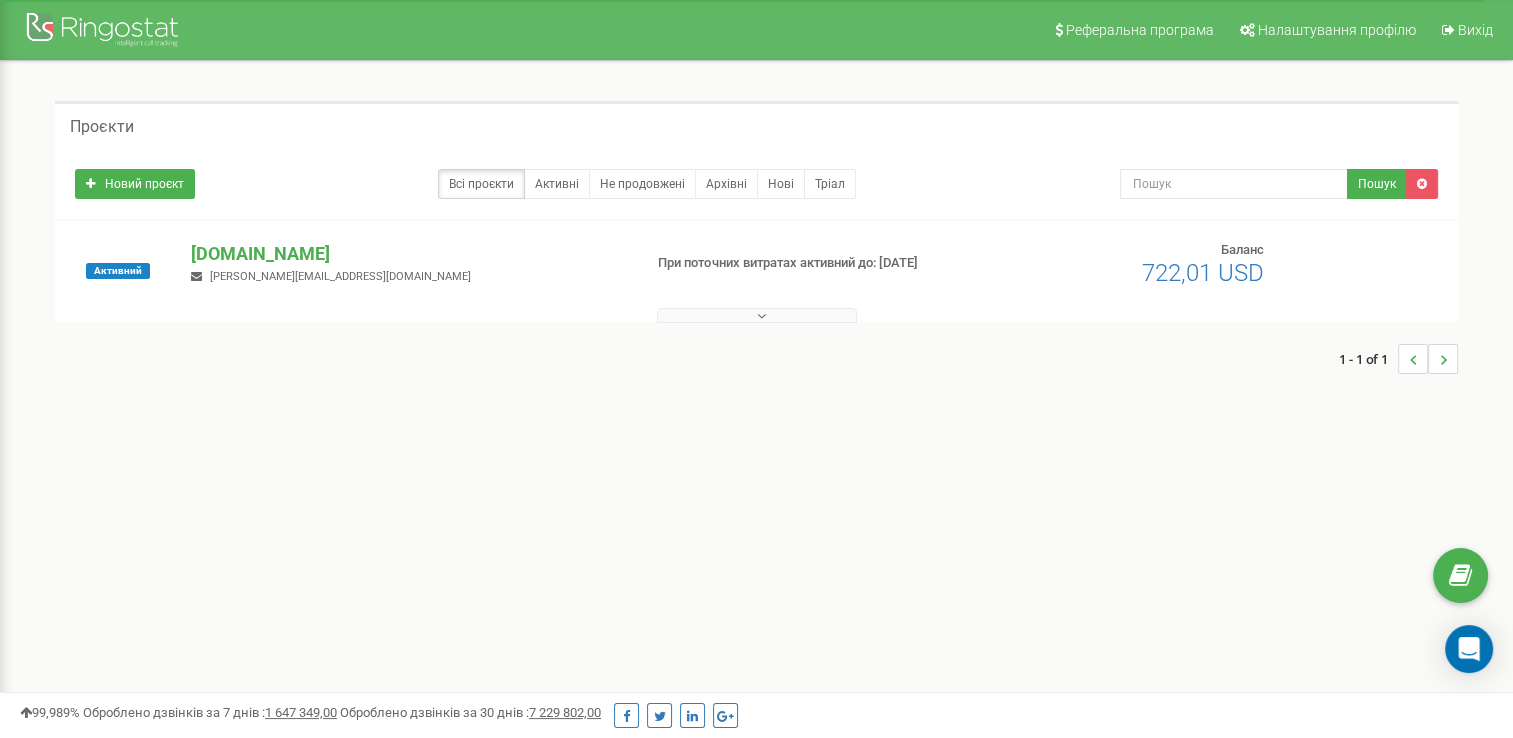 click on "При поточних витратах активний до: [DATE]" at bounding box center (817, 263) 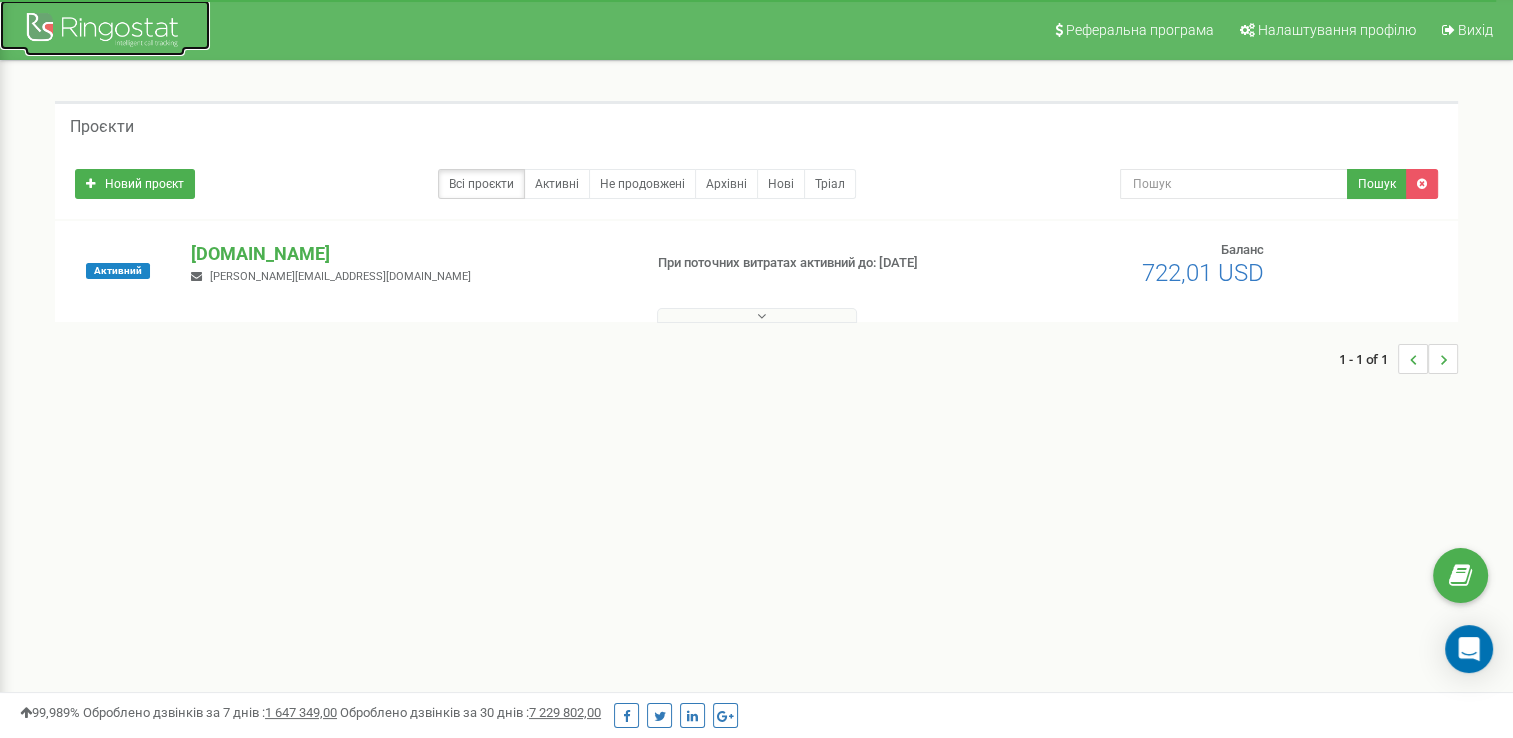 click at bounding box center [105, 32] 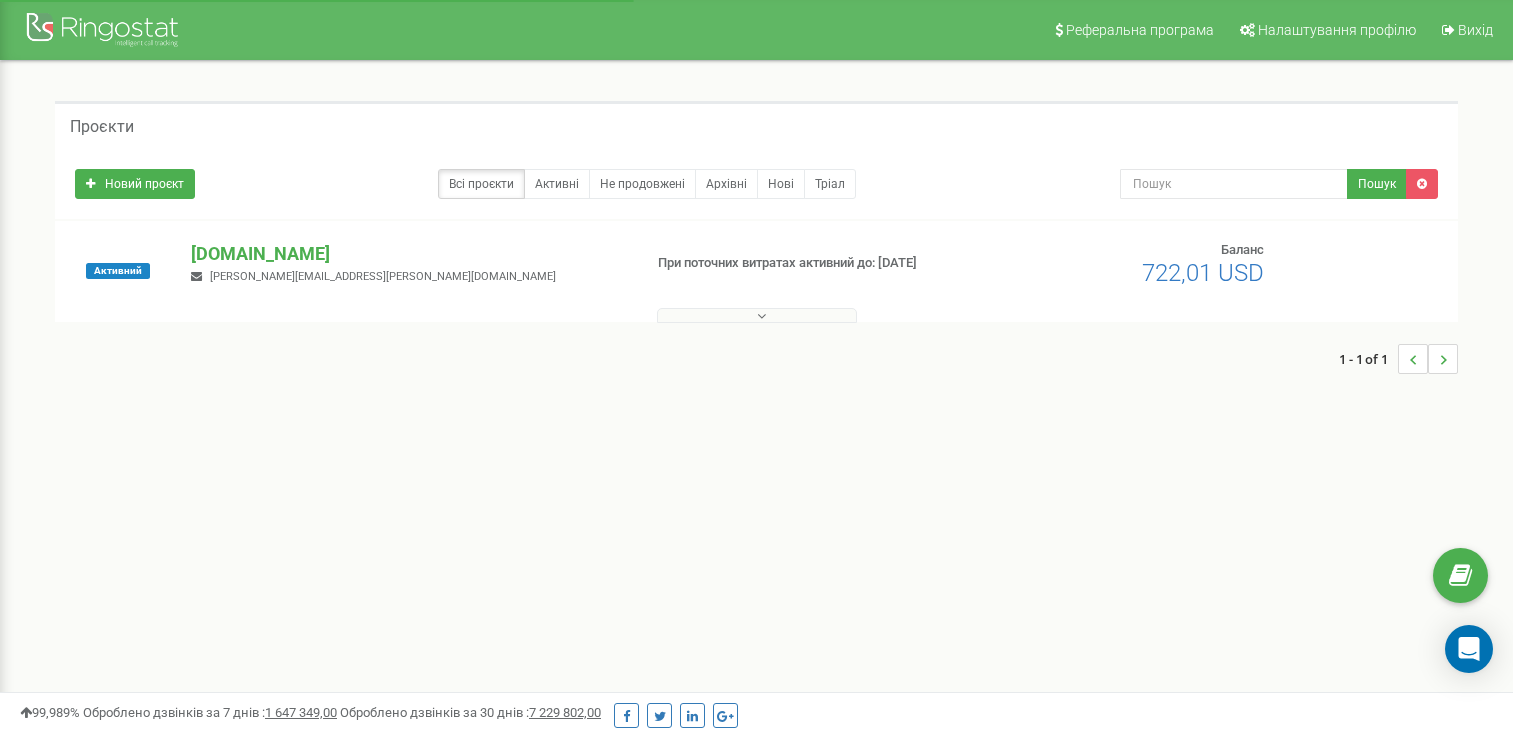 scroll, scrollTop: 0, scrollLeft: 0, axis: both 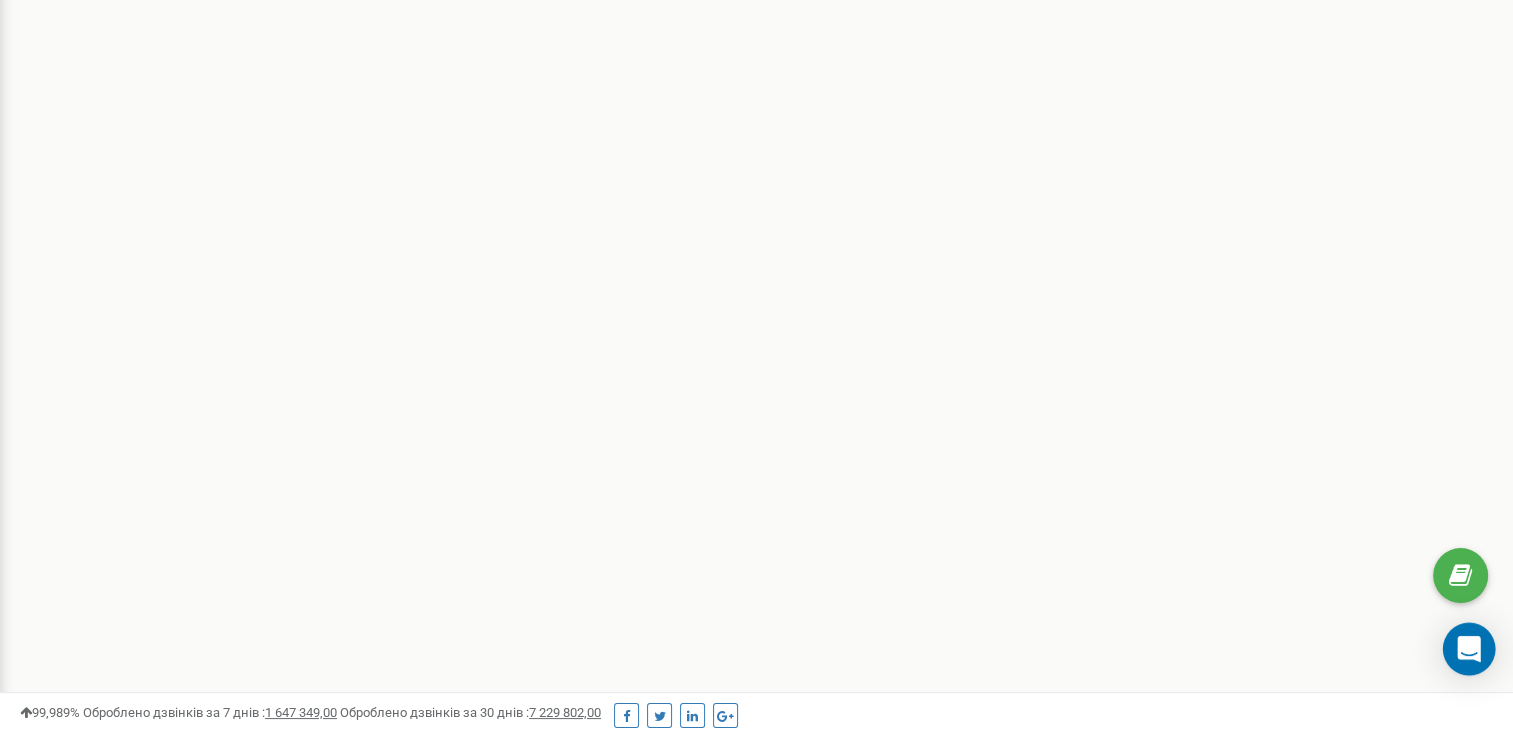click 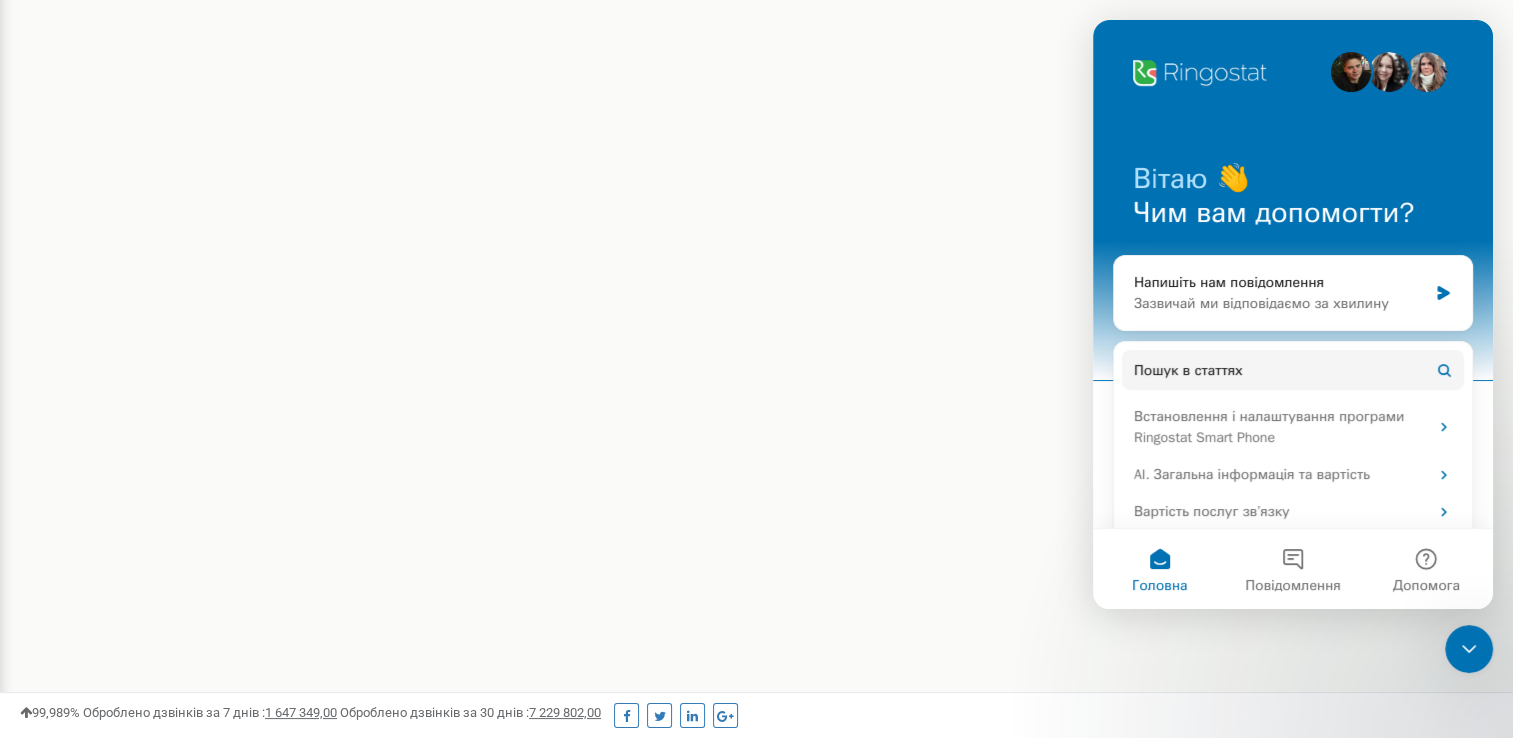 scroll, scrollTop: 0, scrollLeft: 0, axis: both 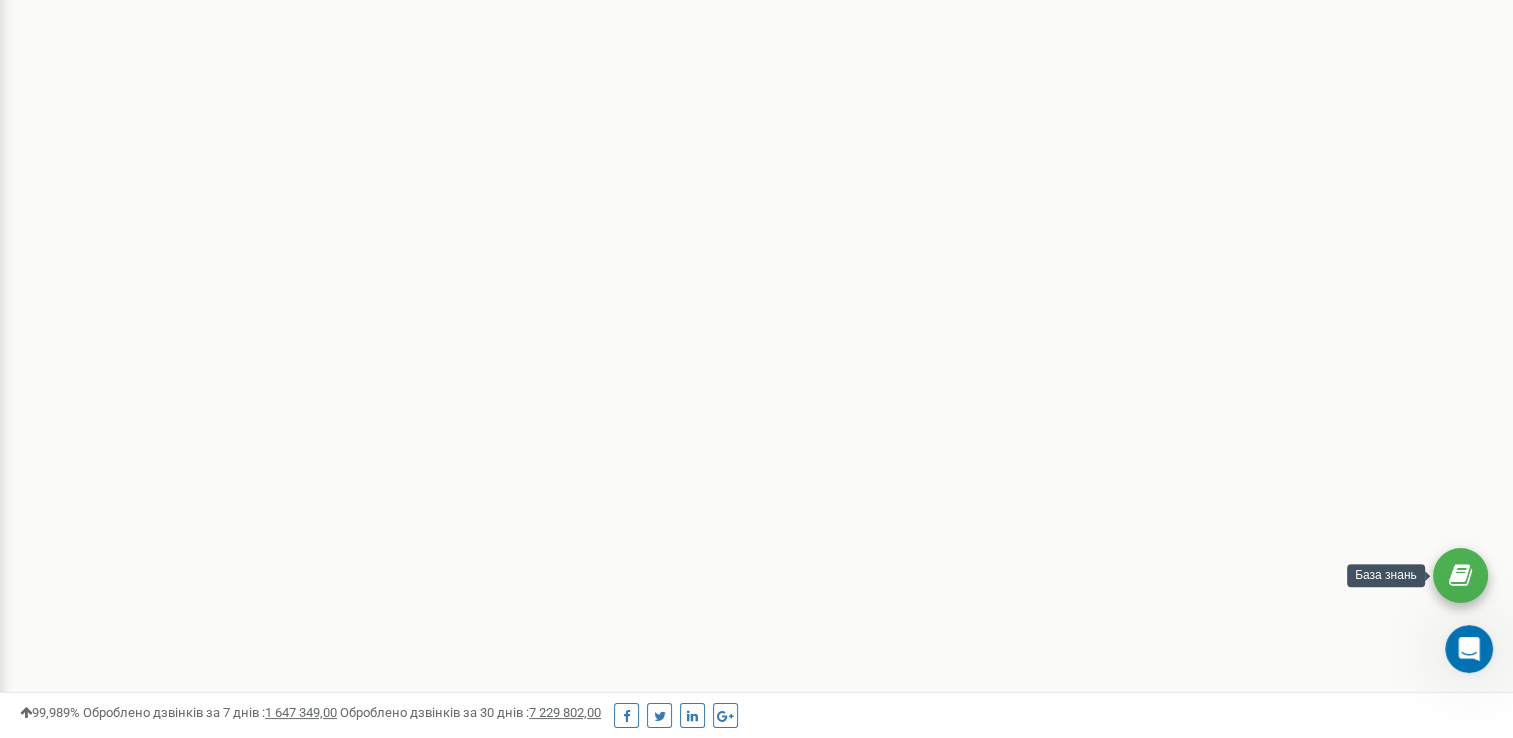 click at bounding box center [1460, 576] 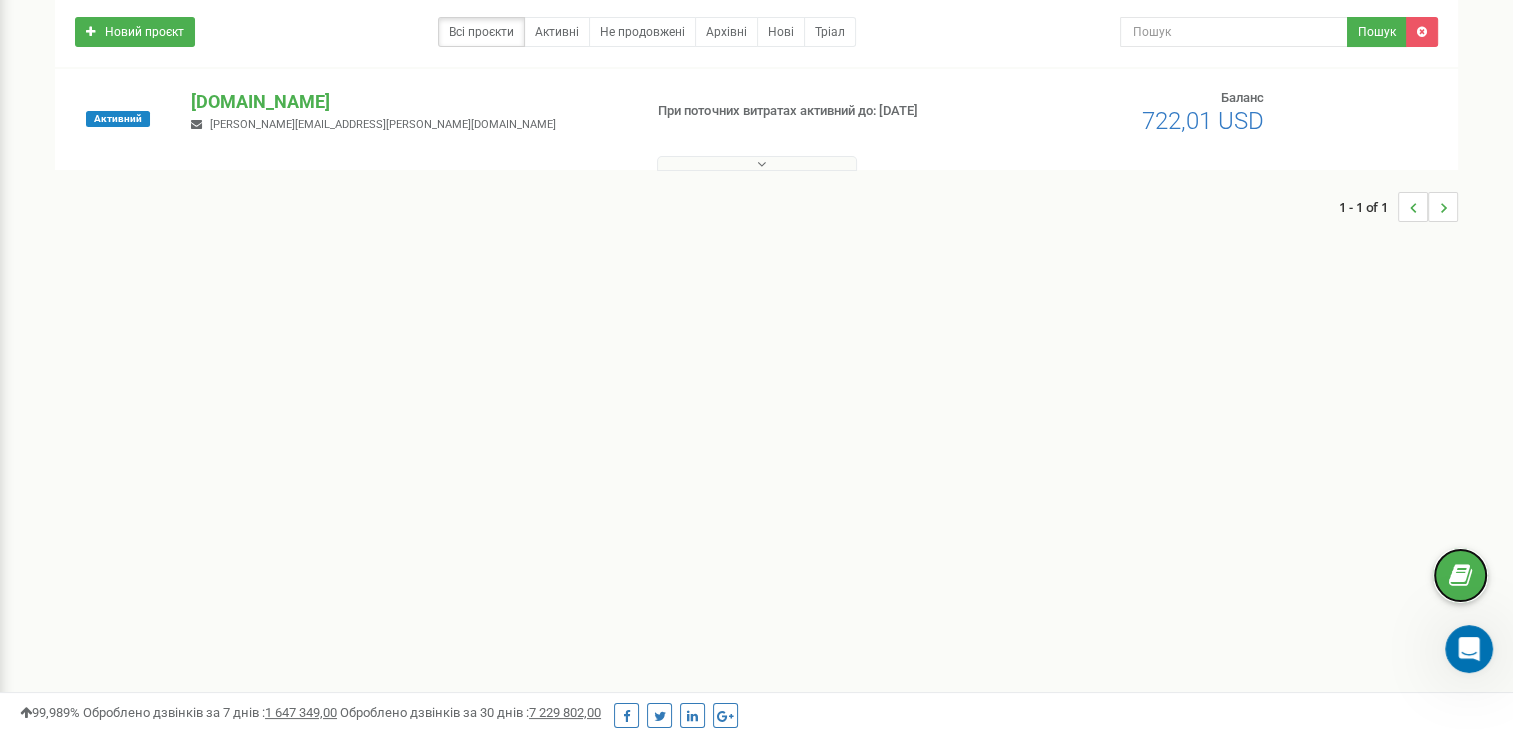 scroll, scrollTop: 0, scrollLeft: 0, axis: both 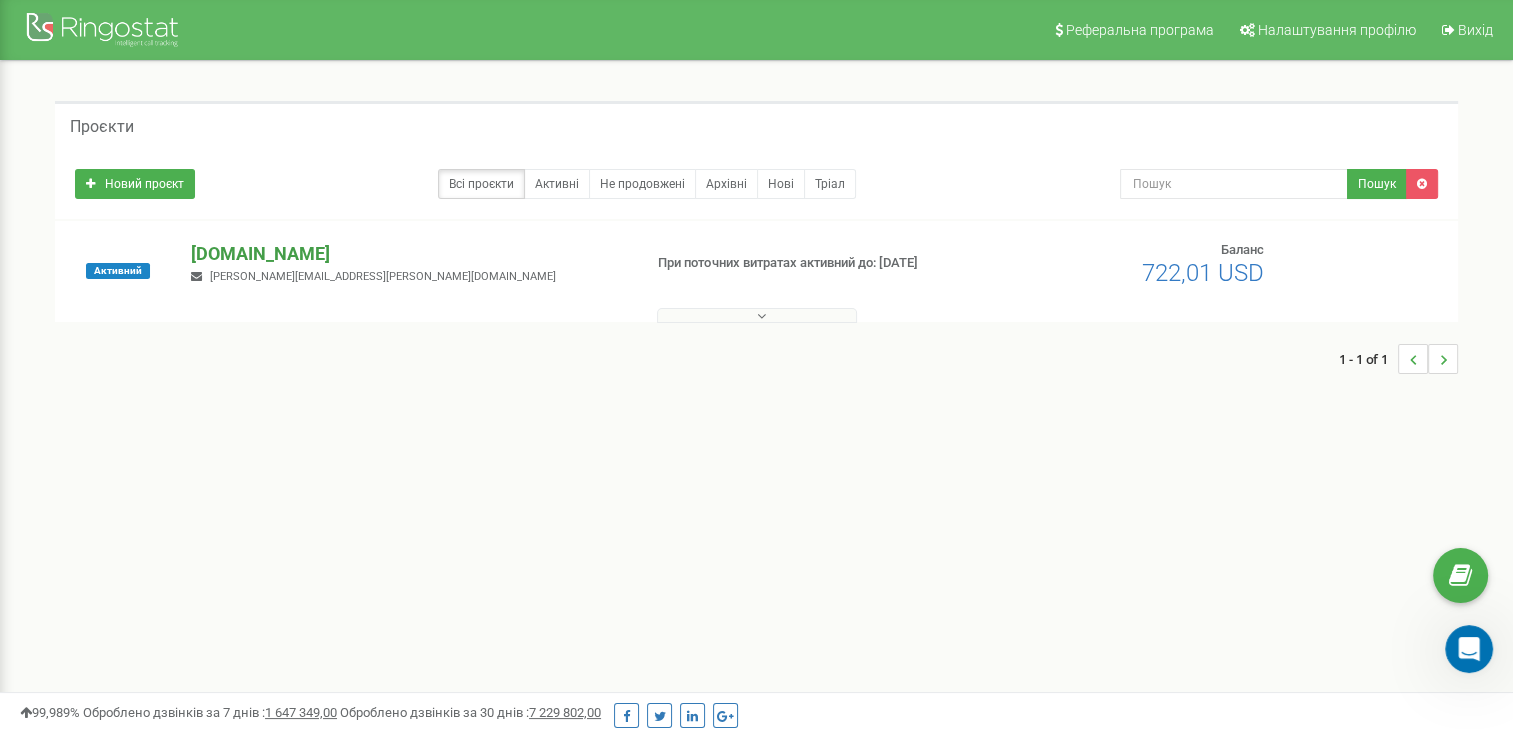 click on "isolar.com.ua" at bounding box center [408, 254] 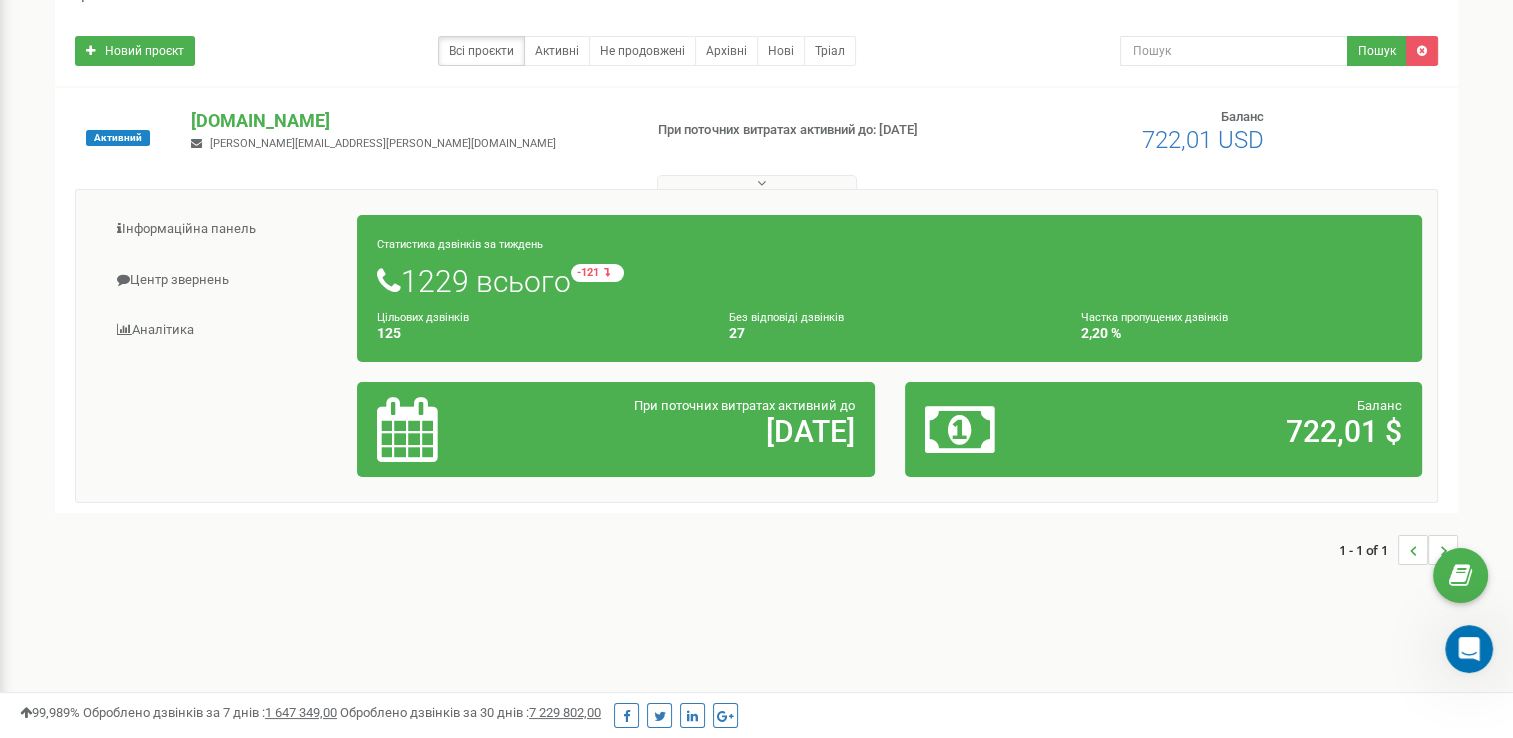 scroll, scrollTop: 100, scrollLeft: 0, axis: vertical 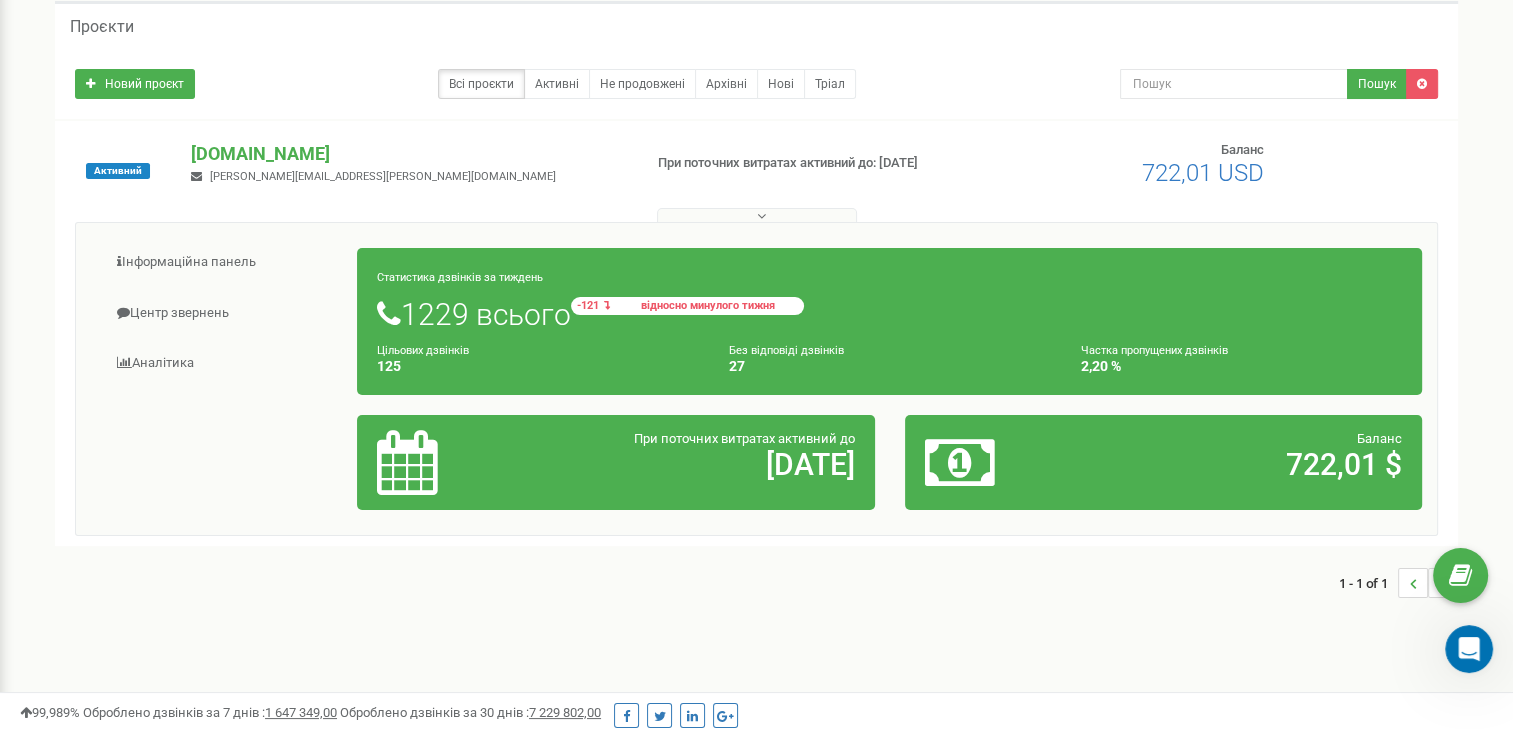 click on "-121                                   відносно минулого тижня" at bounding box center [687, 306] 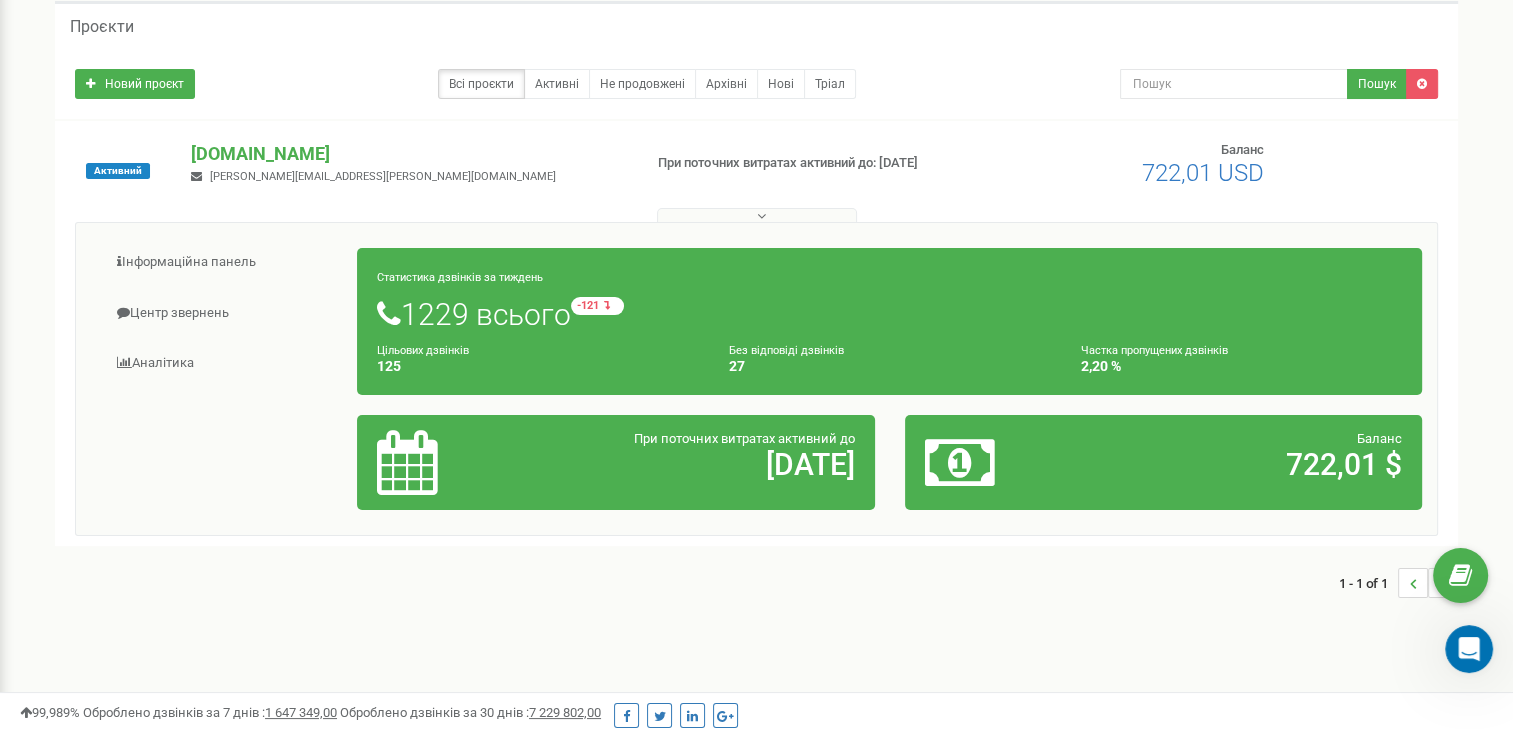 click on "Цільових дзвінків" at bounding box center (423, 350) 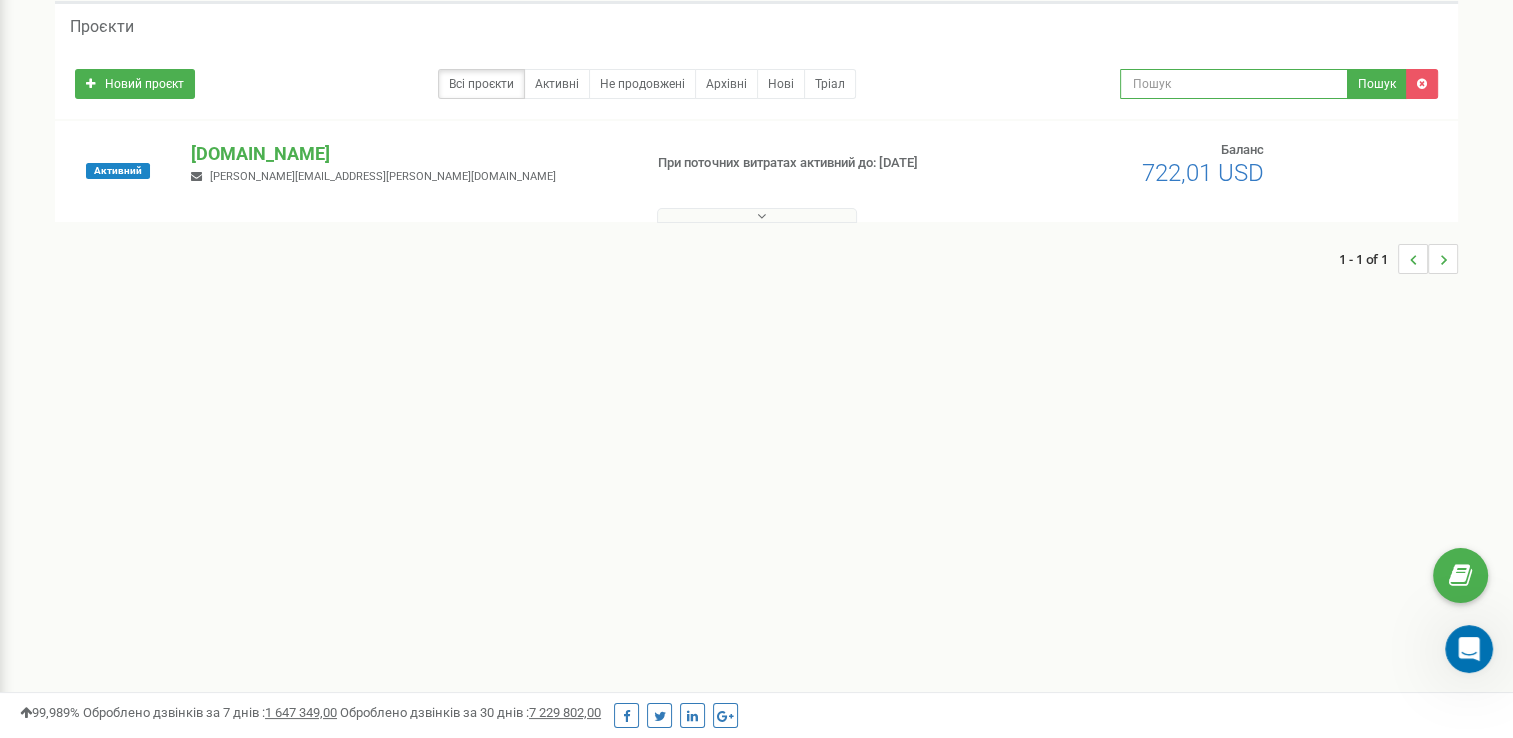 click at bounding box center (1234, 84) 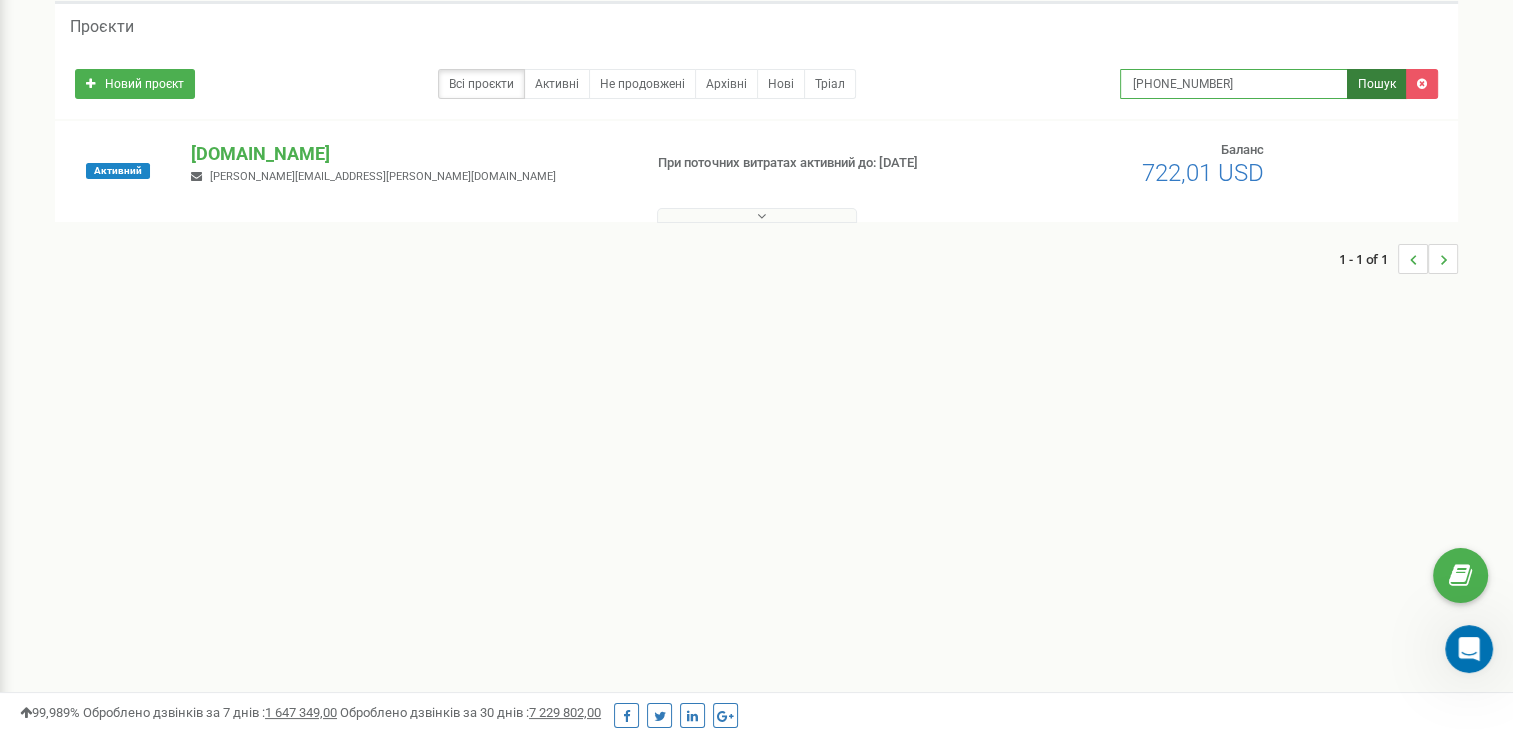 type on "+380504571113" 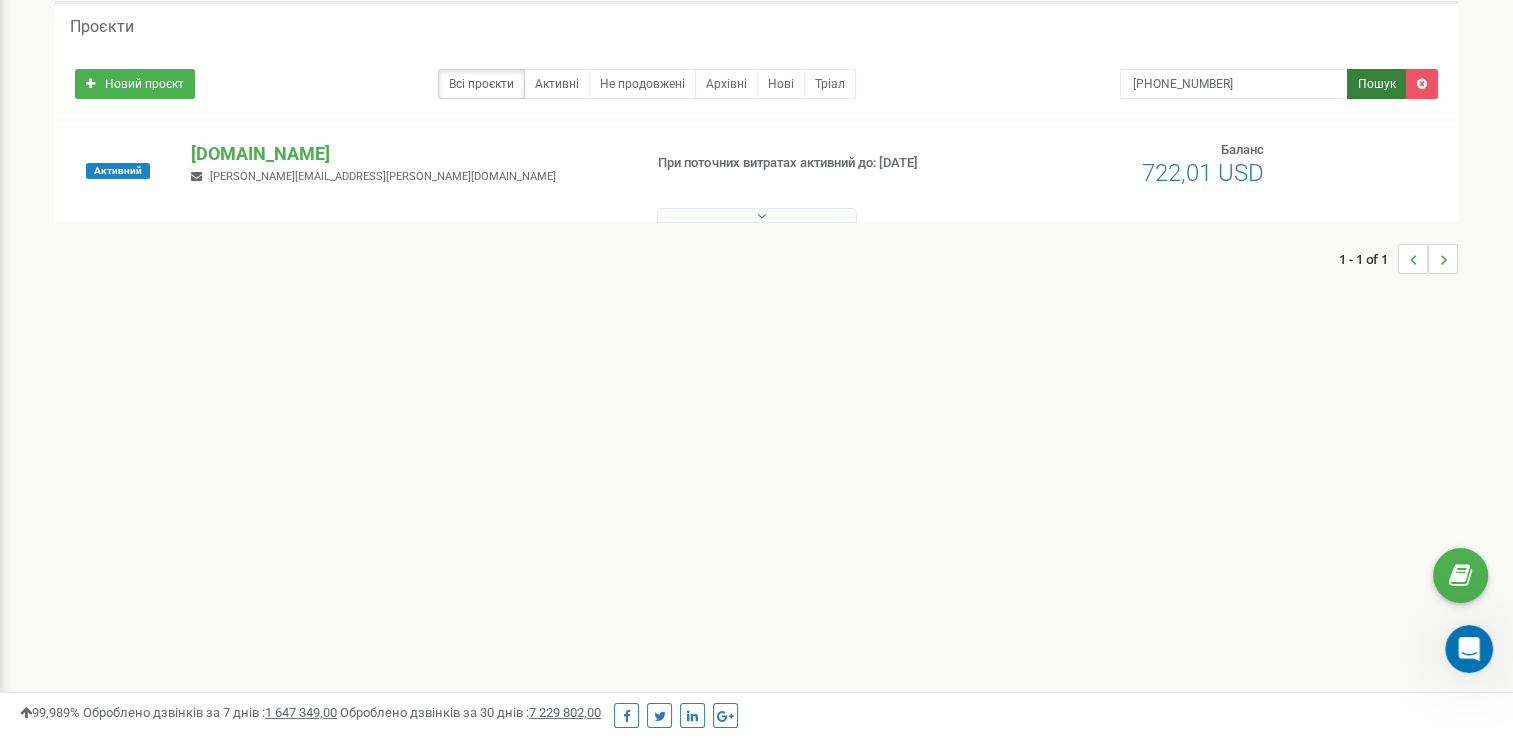 click on "Пошук" at bounding box center [1377, 84] 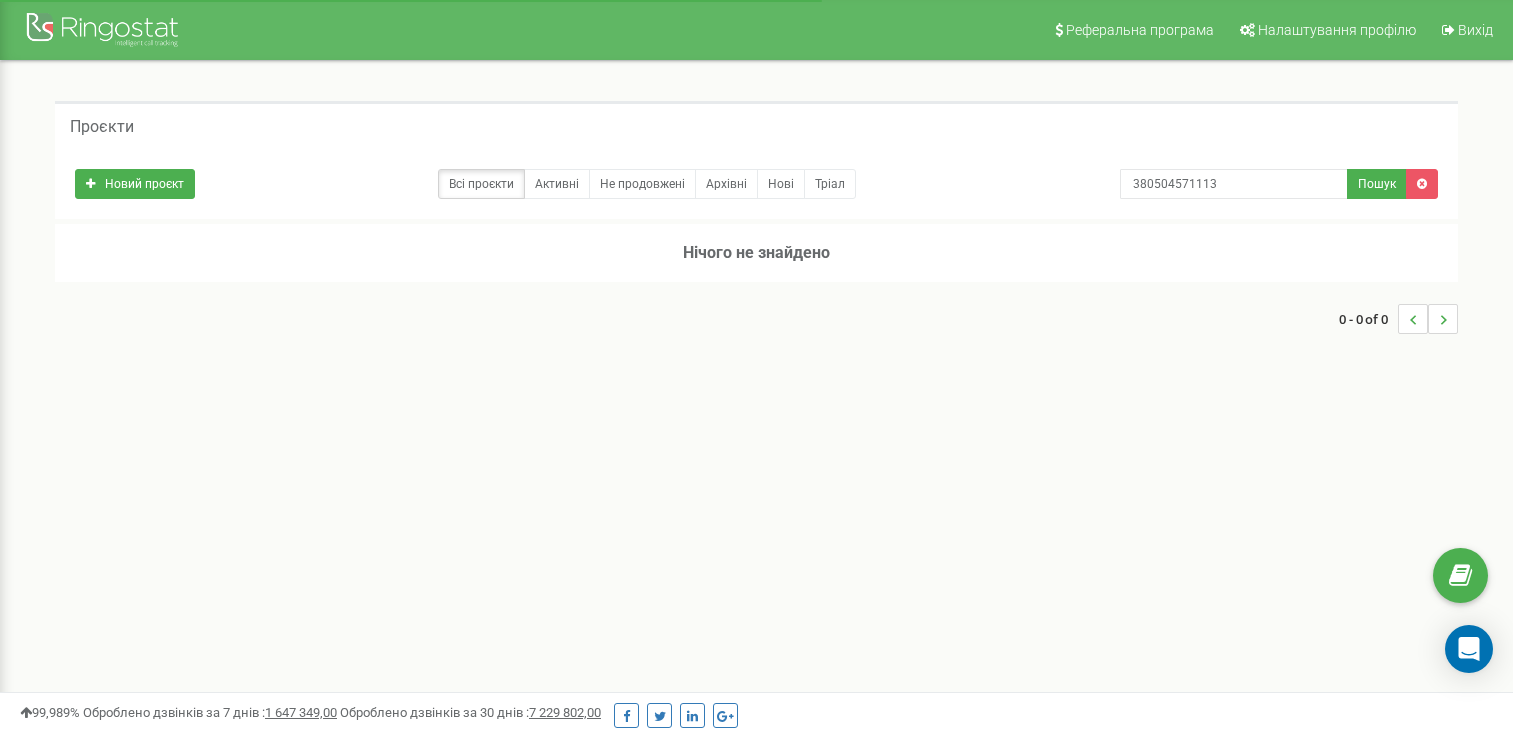 scroll, scrollTop: 0, scrollLeft: 0, axis: both 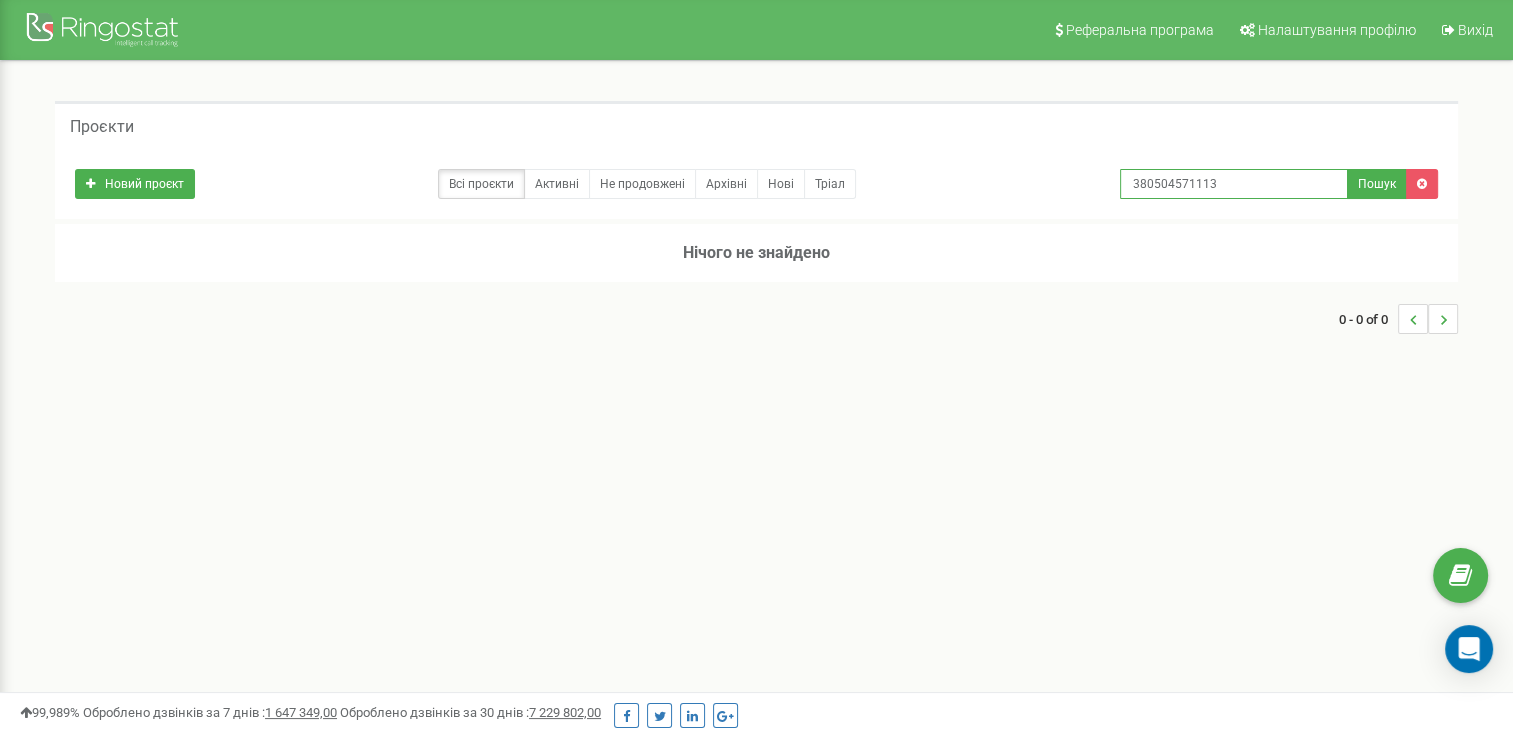drag, startPoint x: 1146, startPoint y: 182, endPoint x: 1101, endPoint y: 182, distance: 45 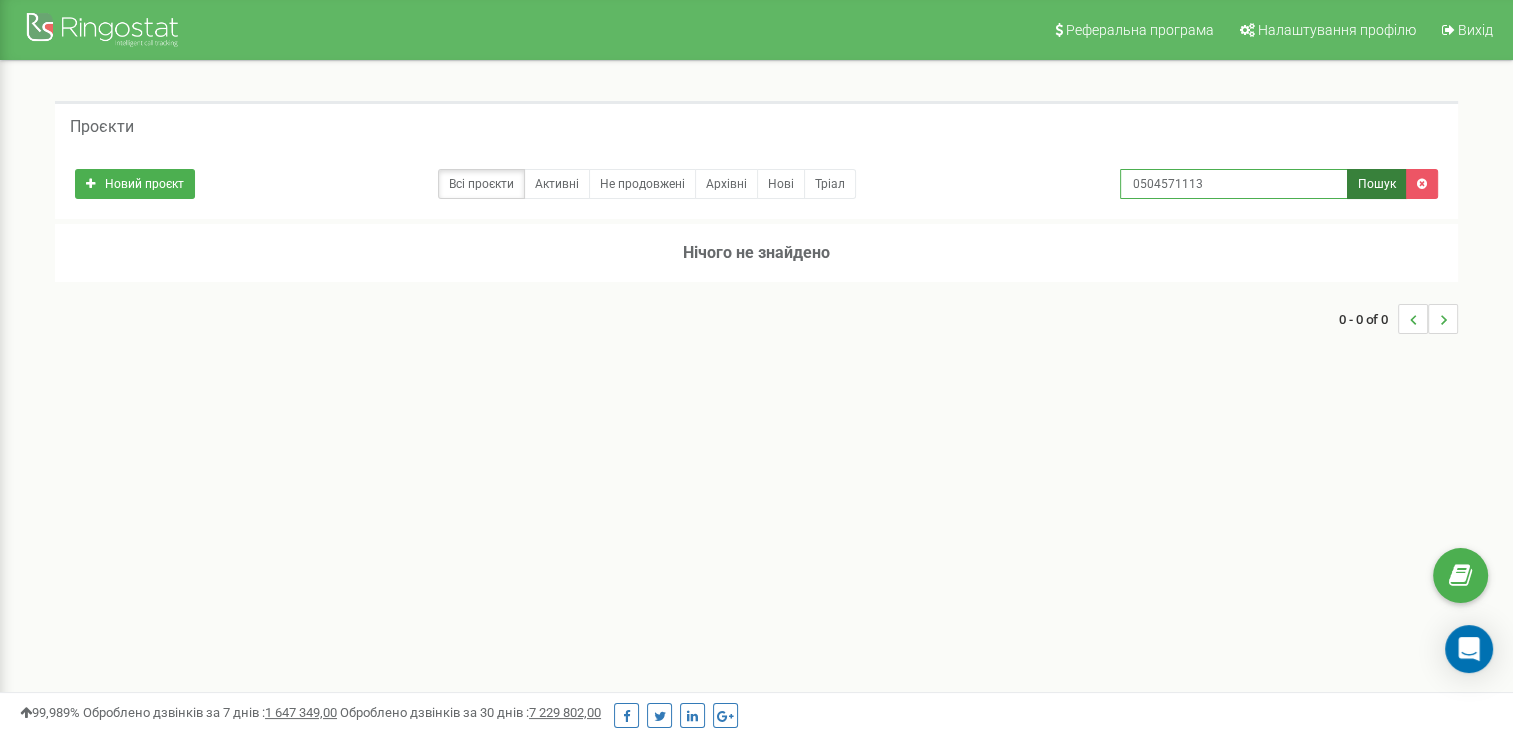 type on "0504571113" 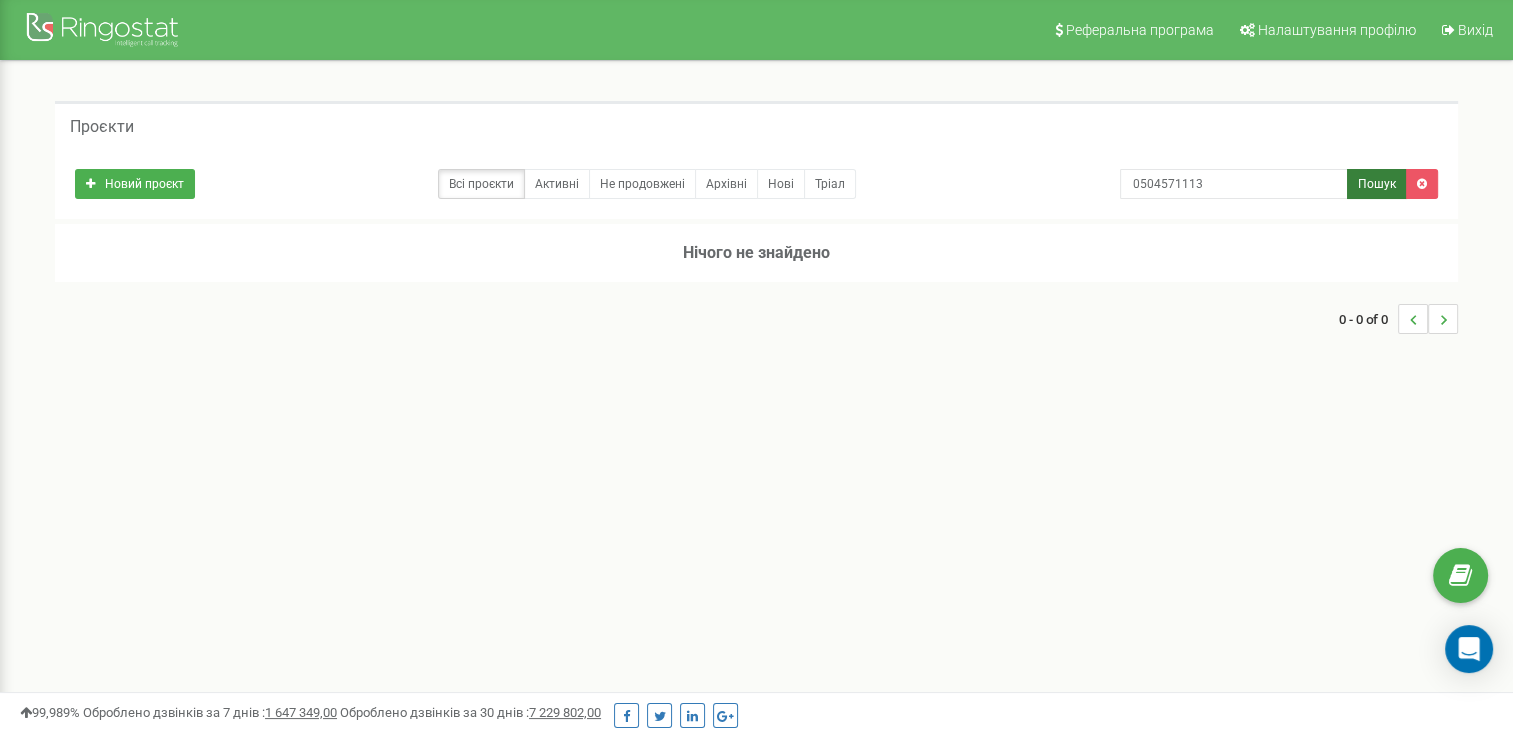 click on "Пошук" at bounding box center (1377, 184) 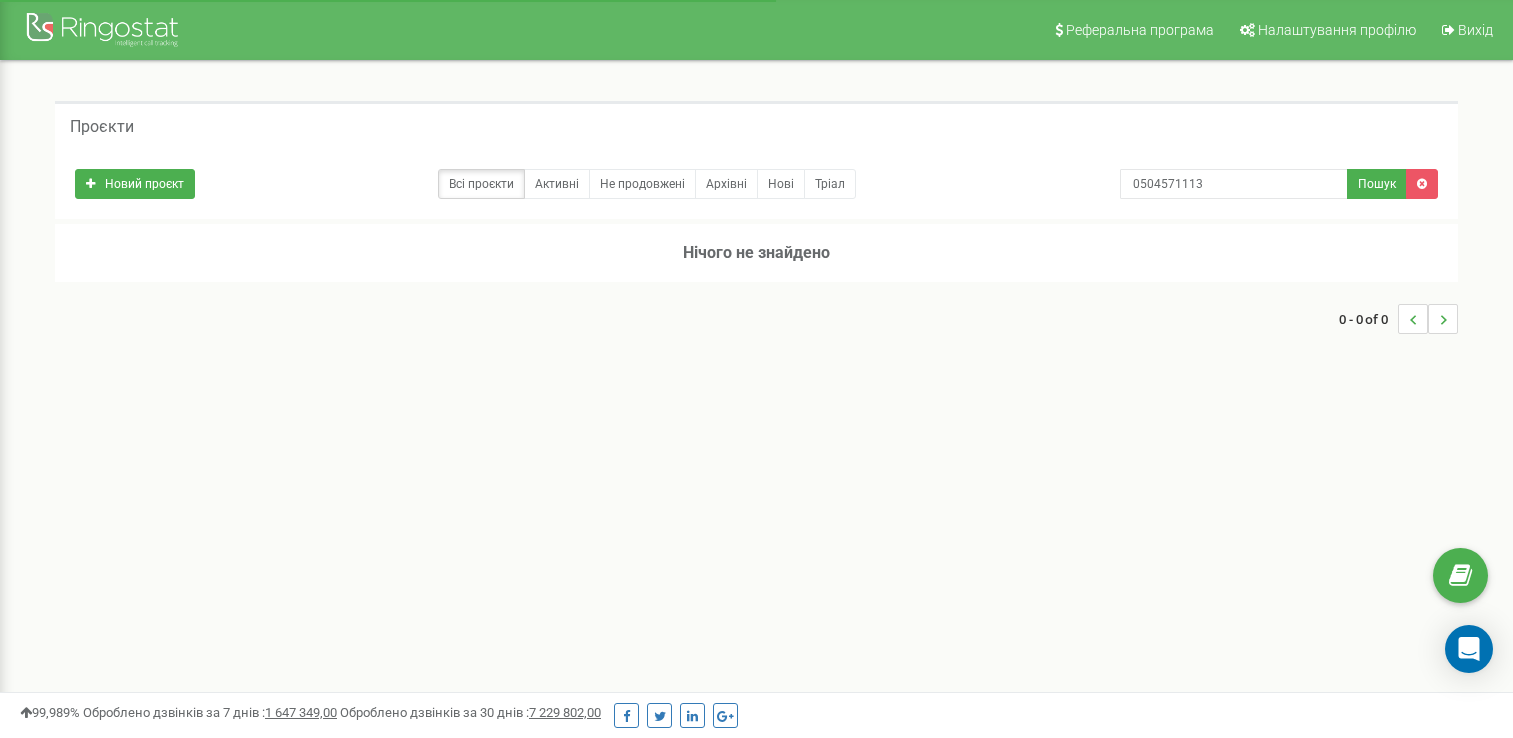 scroll, scrollTop: 0, scrollLeft: 0, axis: both 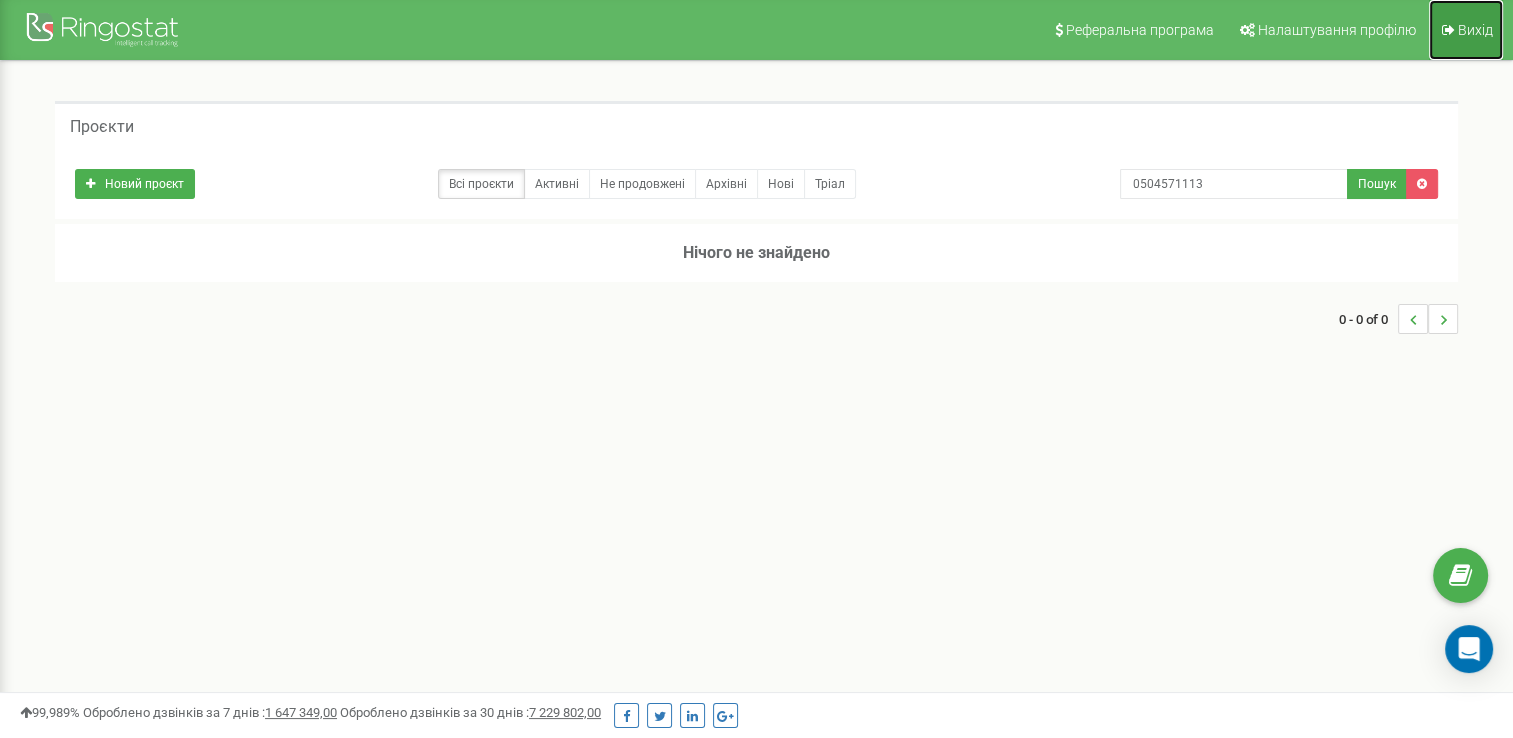 click on "Вихід" at bounding box center [1466, 30] 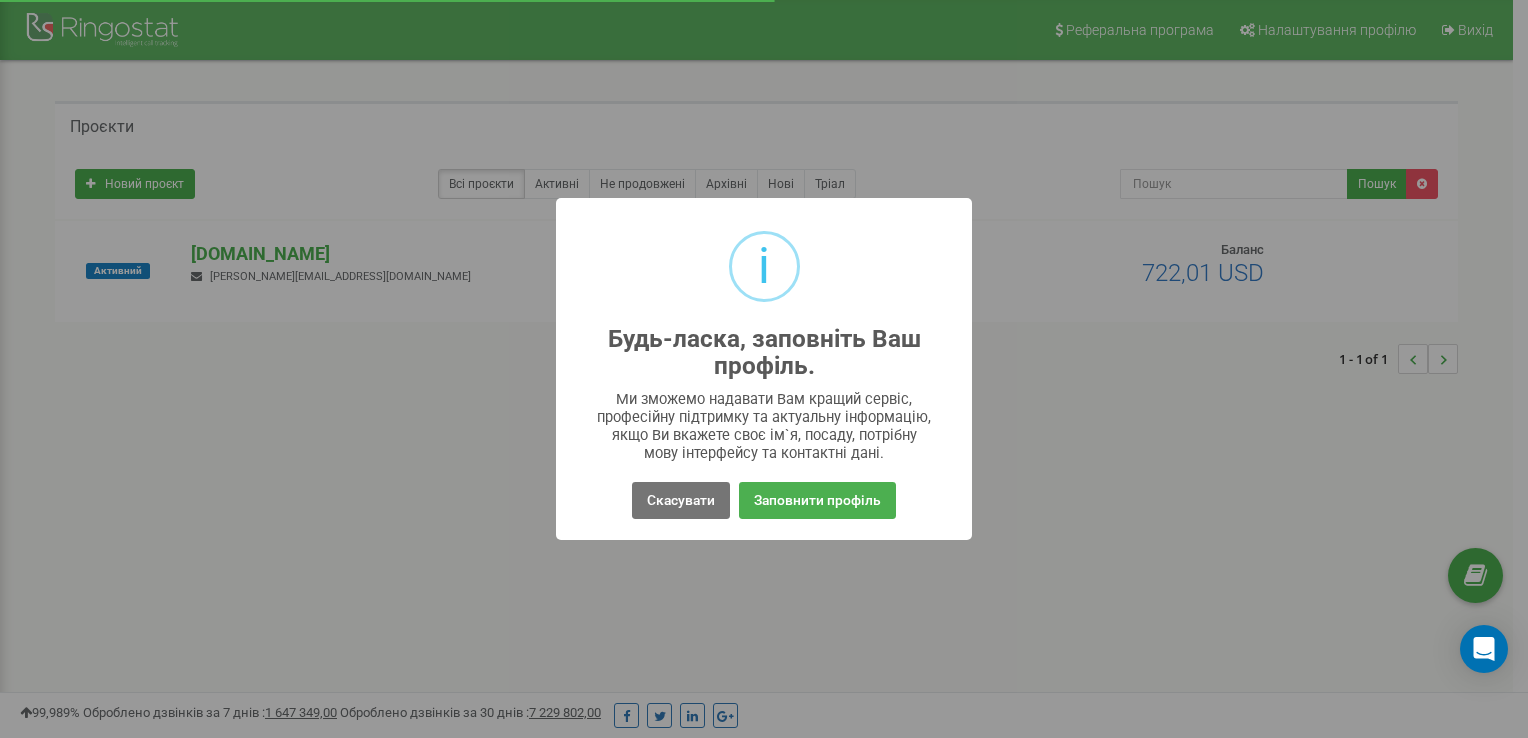 scroll, scrollTop: 0, scrollLeft: 0, axis: both 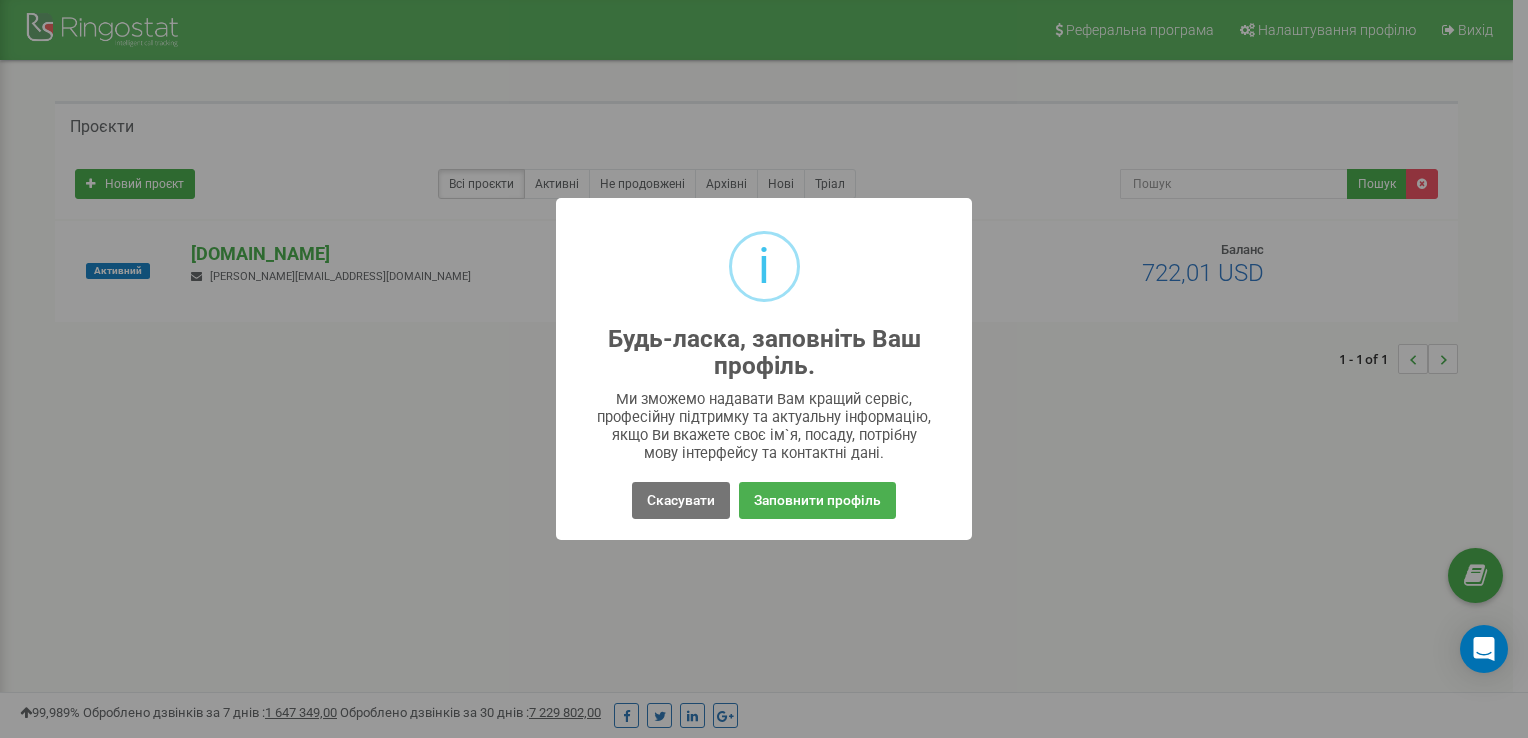 click on "Скасувати No Заповнити профіль" at bounding box center [764, 501] 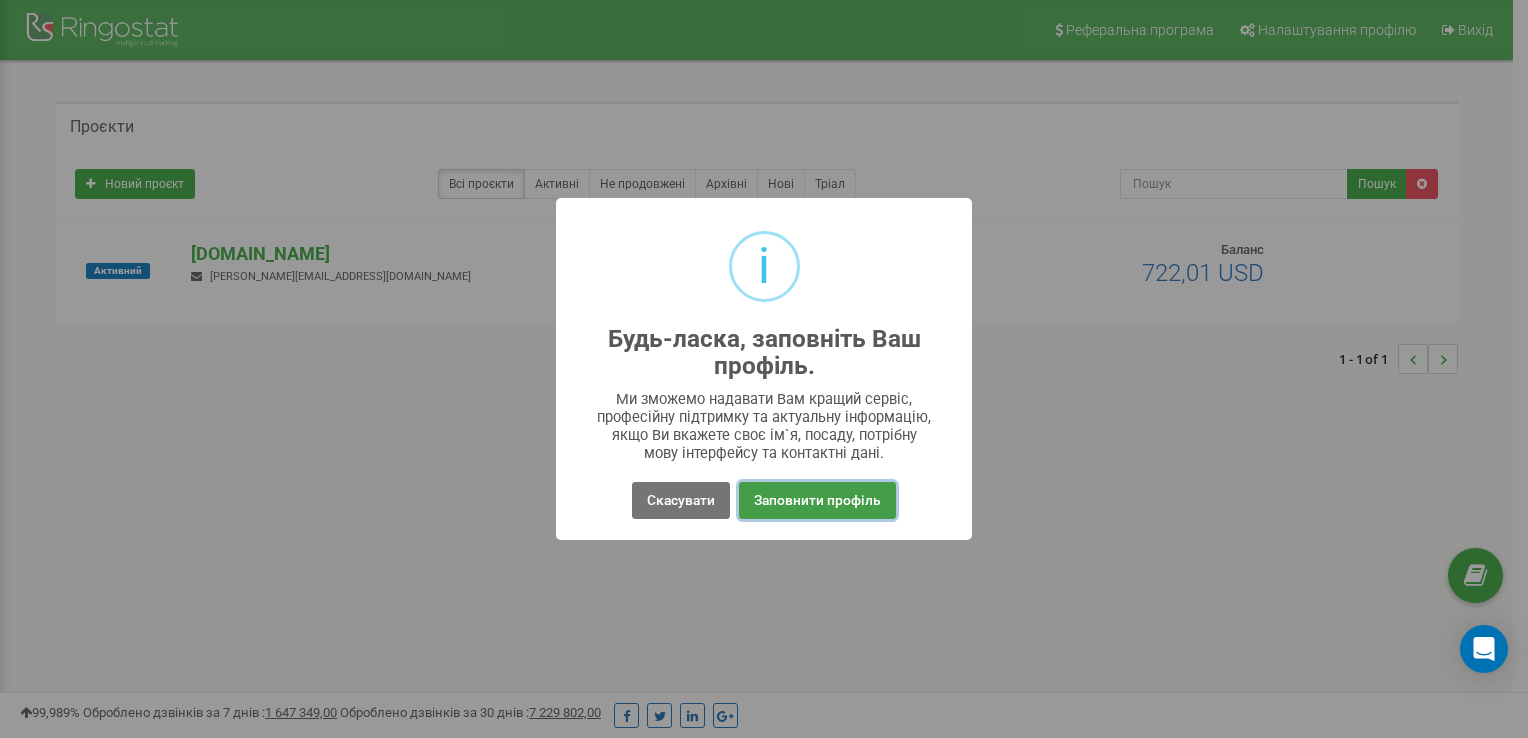 click on "Заповнити профіль" at bounding box center (817, 500) 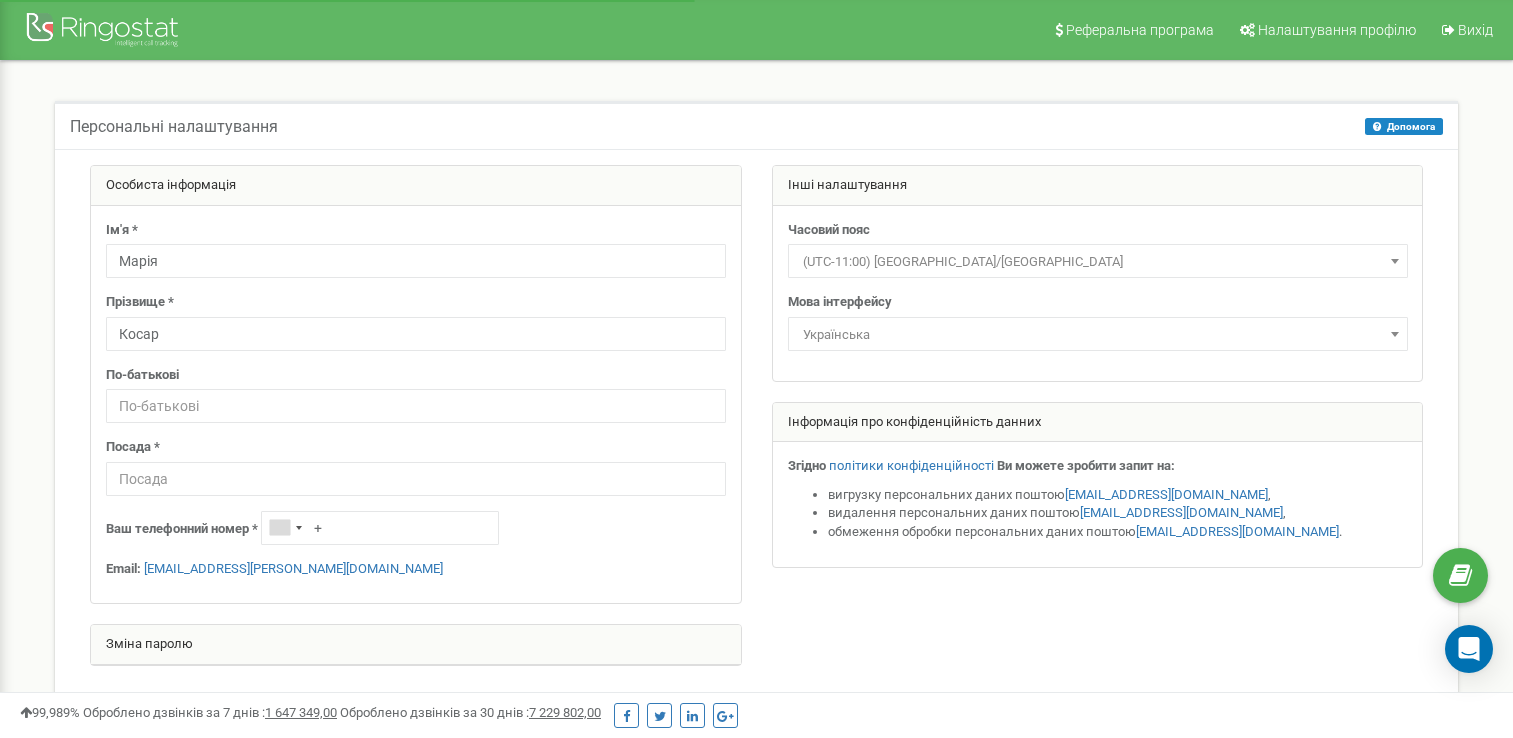 scroll, scrollTop: 0, scrollLeft: 0, axis: both 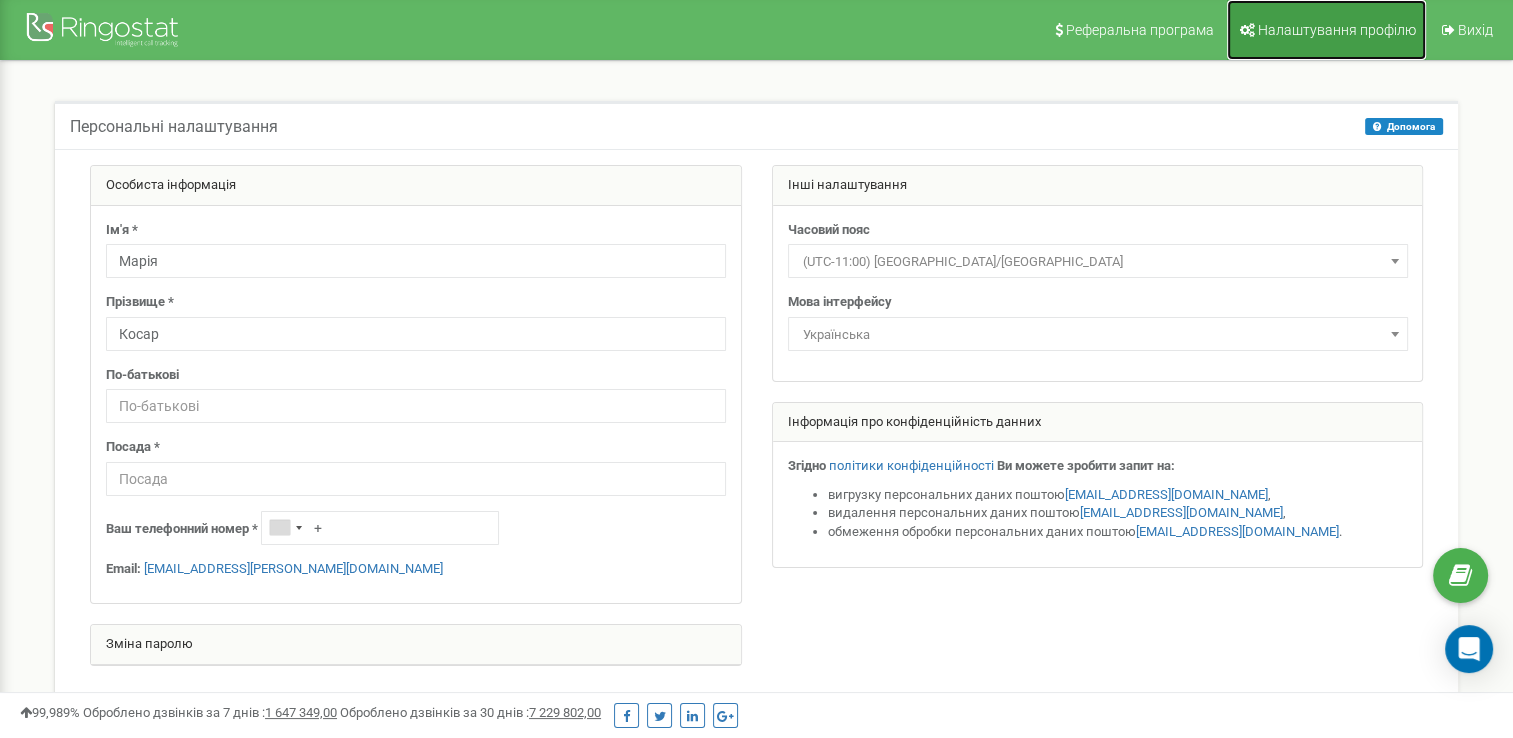 click on "Налаштування профілю" at bounding box center (1337, 30) 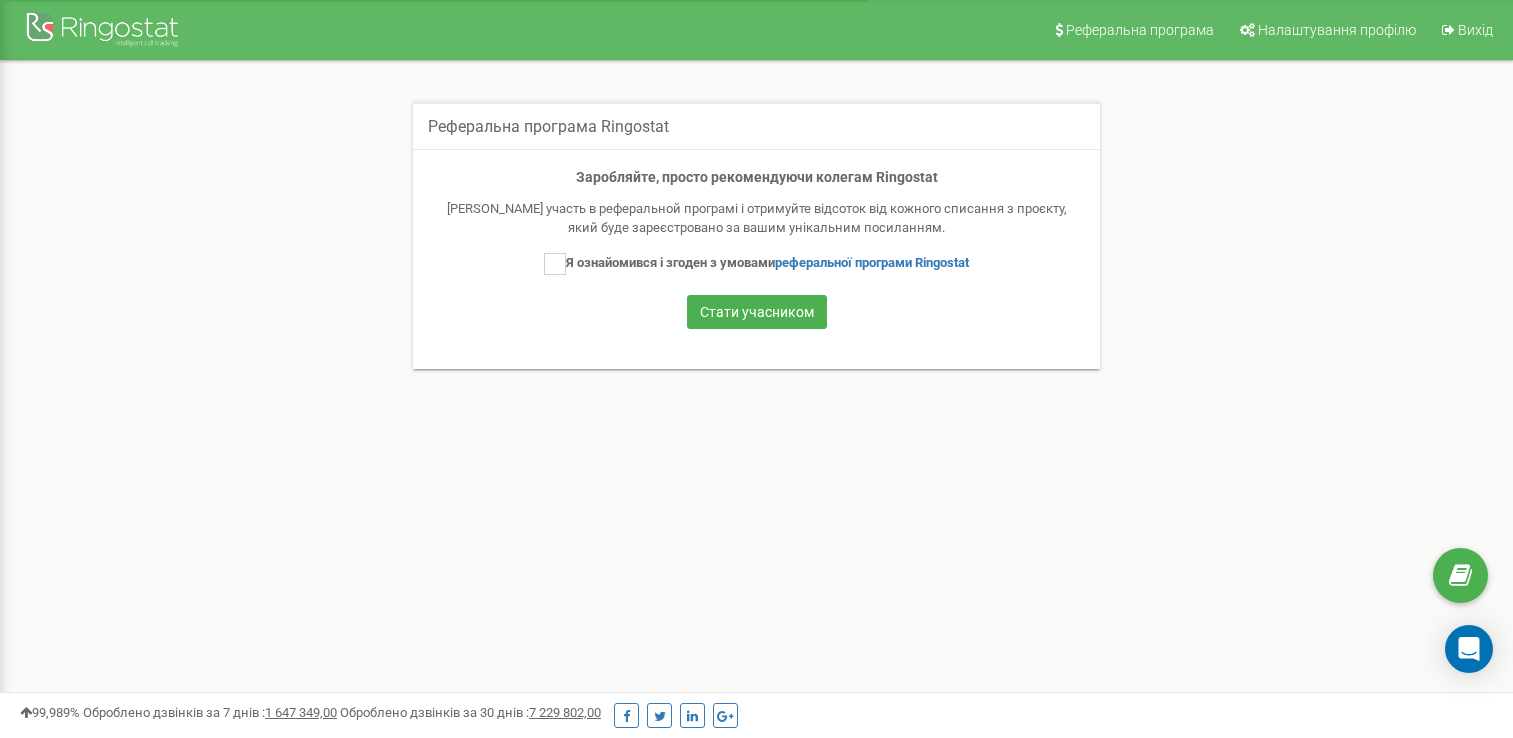 scroll, scrollTop: 0, scrollLeft: 0, axis: both 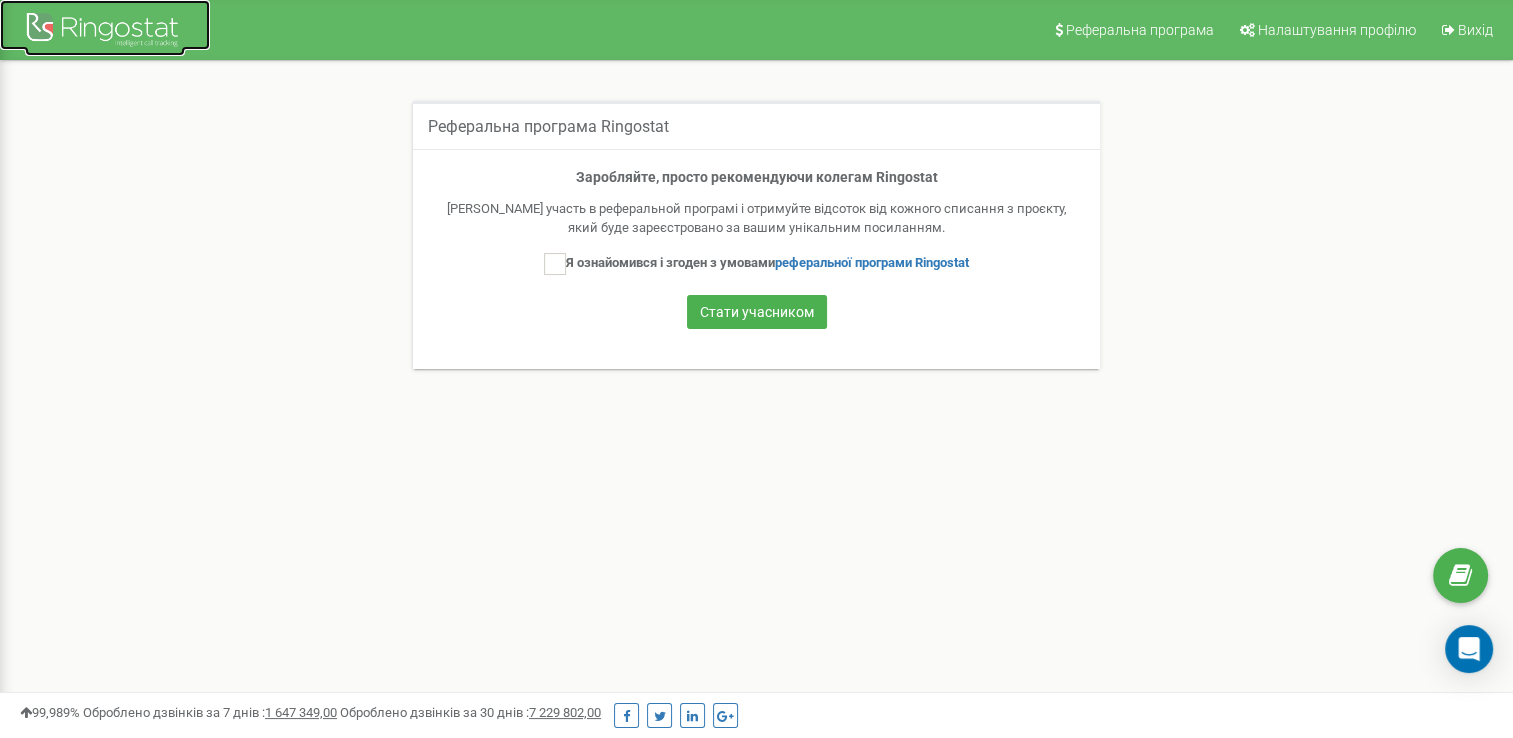 click at bounding box center [105, 32] 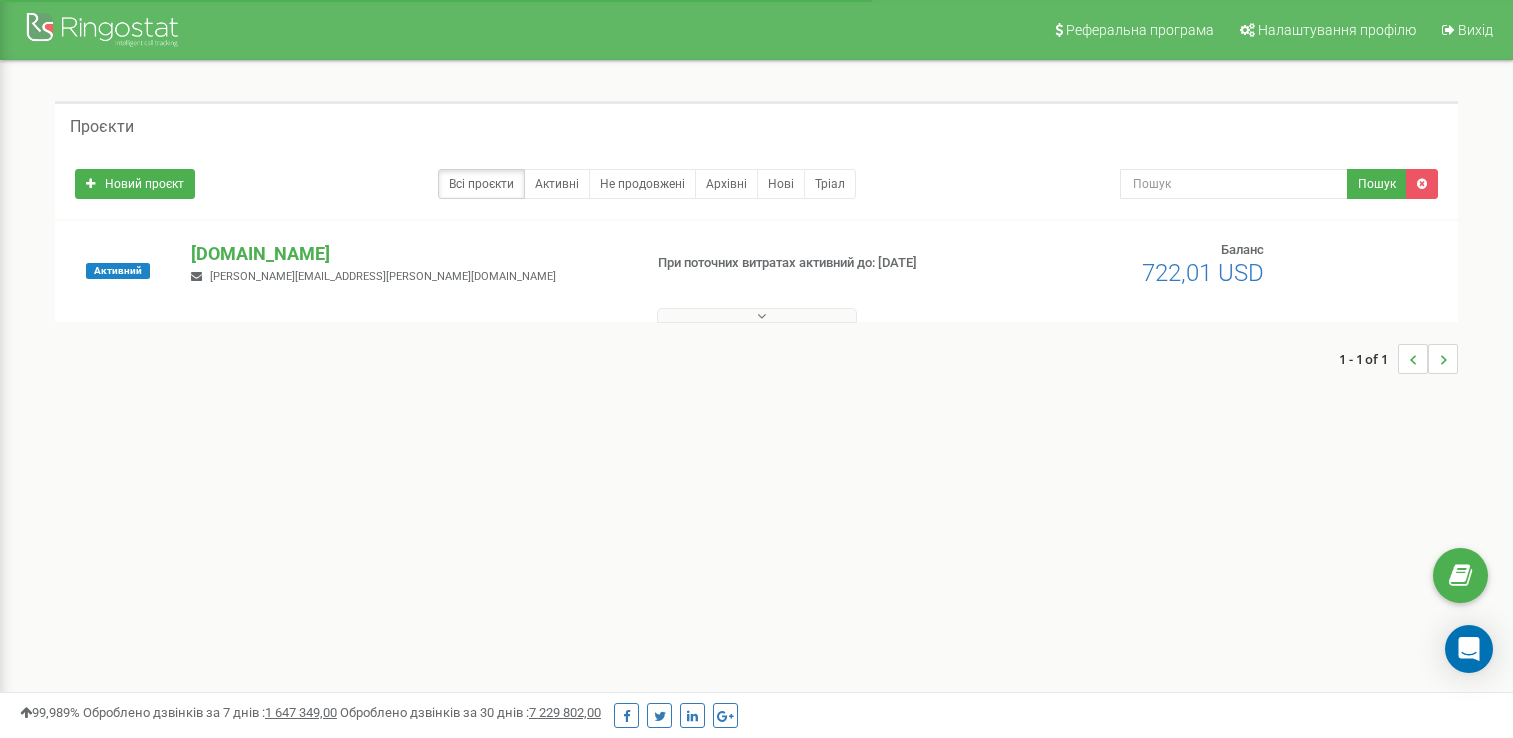 scroll, scrollTop: 0, scrollLeft: 0, axis: both 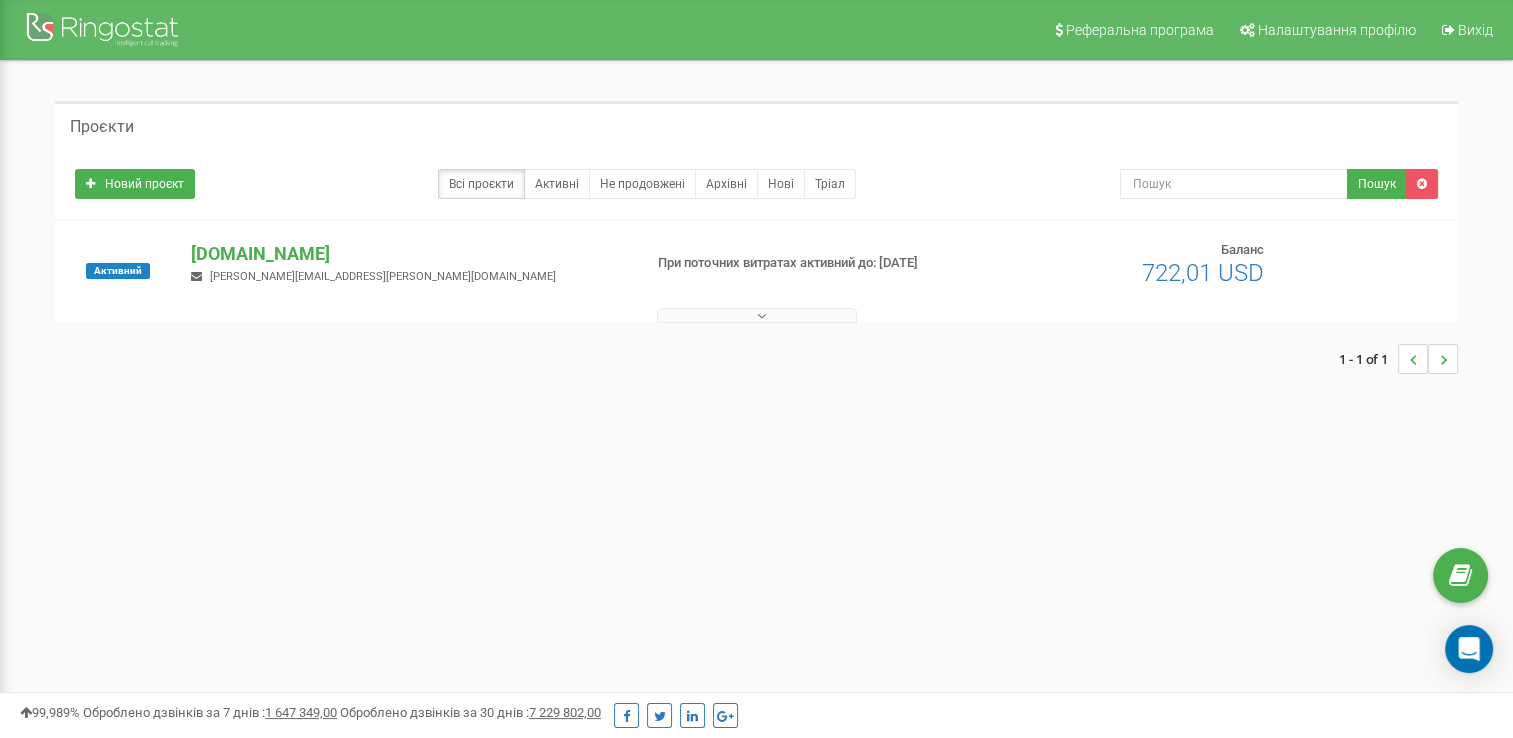 click on "При поточних витратах активний до: [DATE]" at bounding box center [817, 263] 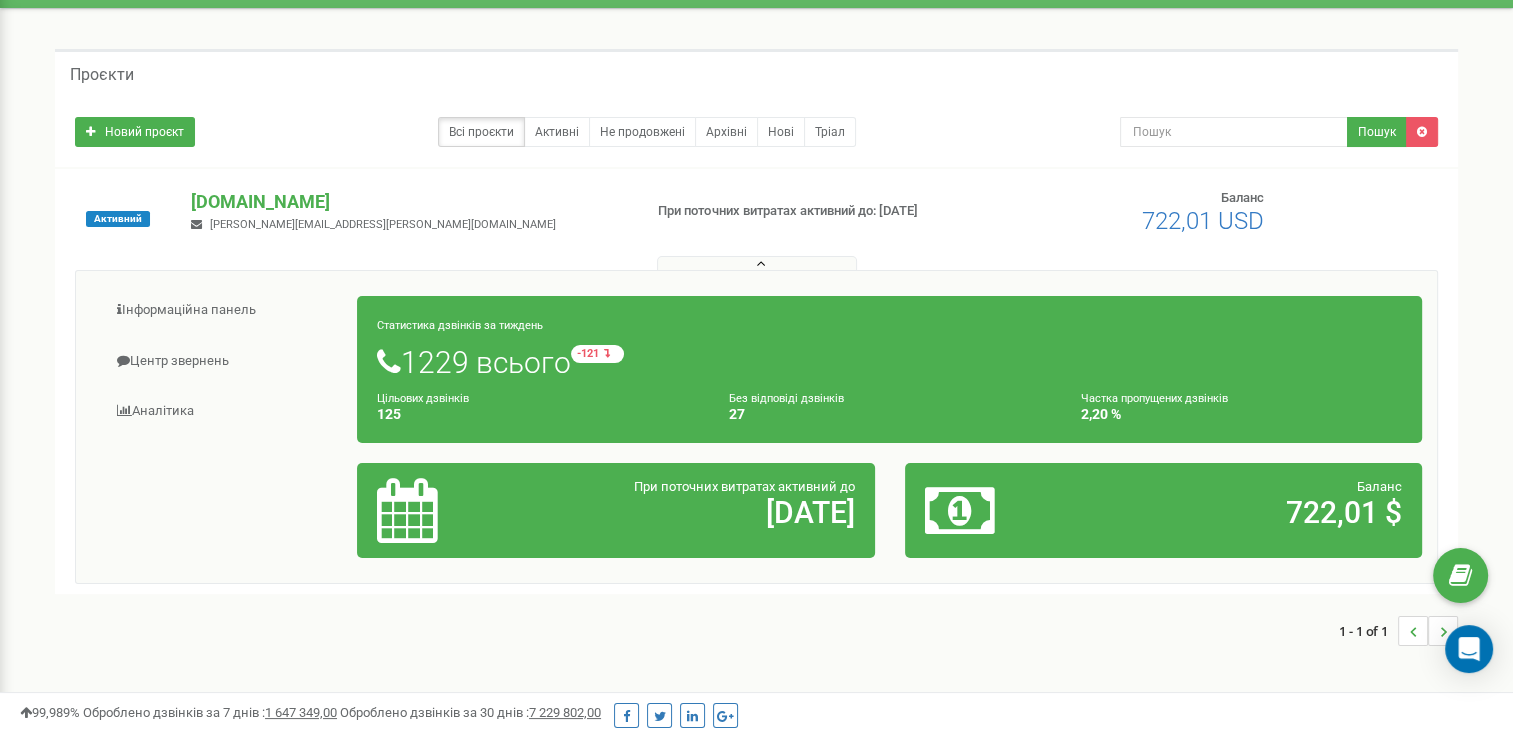 scroll, scrollTop: 100, scrollLeft: 0, axis: vertical 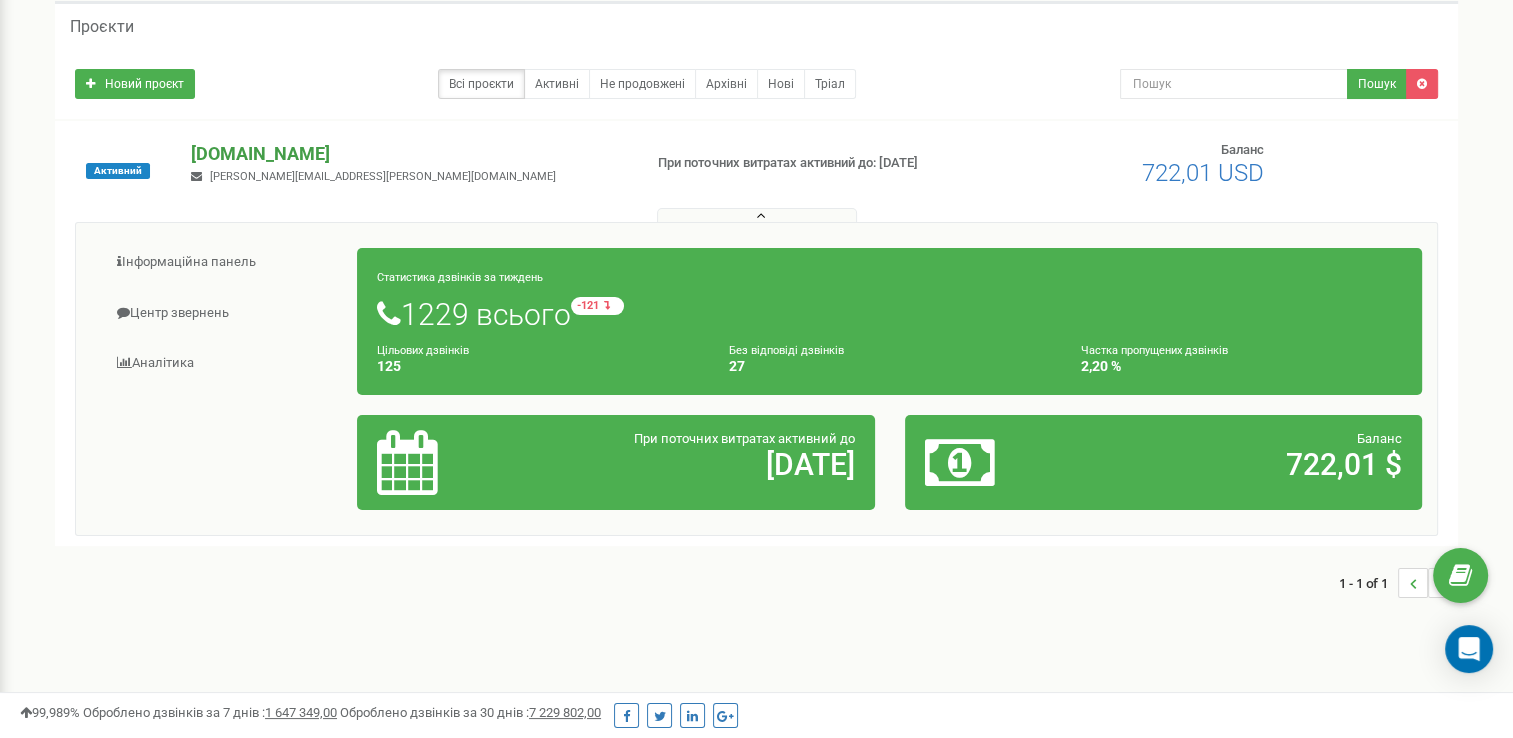click on "[DOMAIN_NAME]" at bounding box center [408, 154] 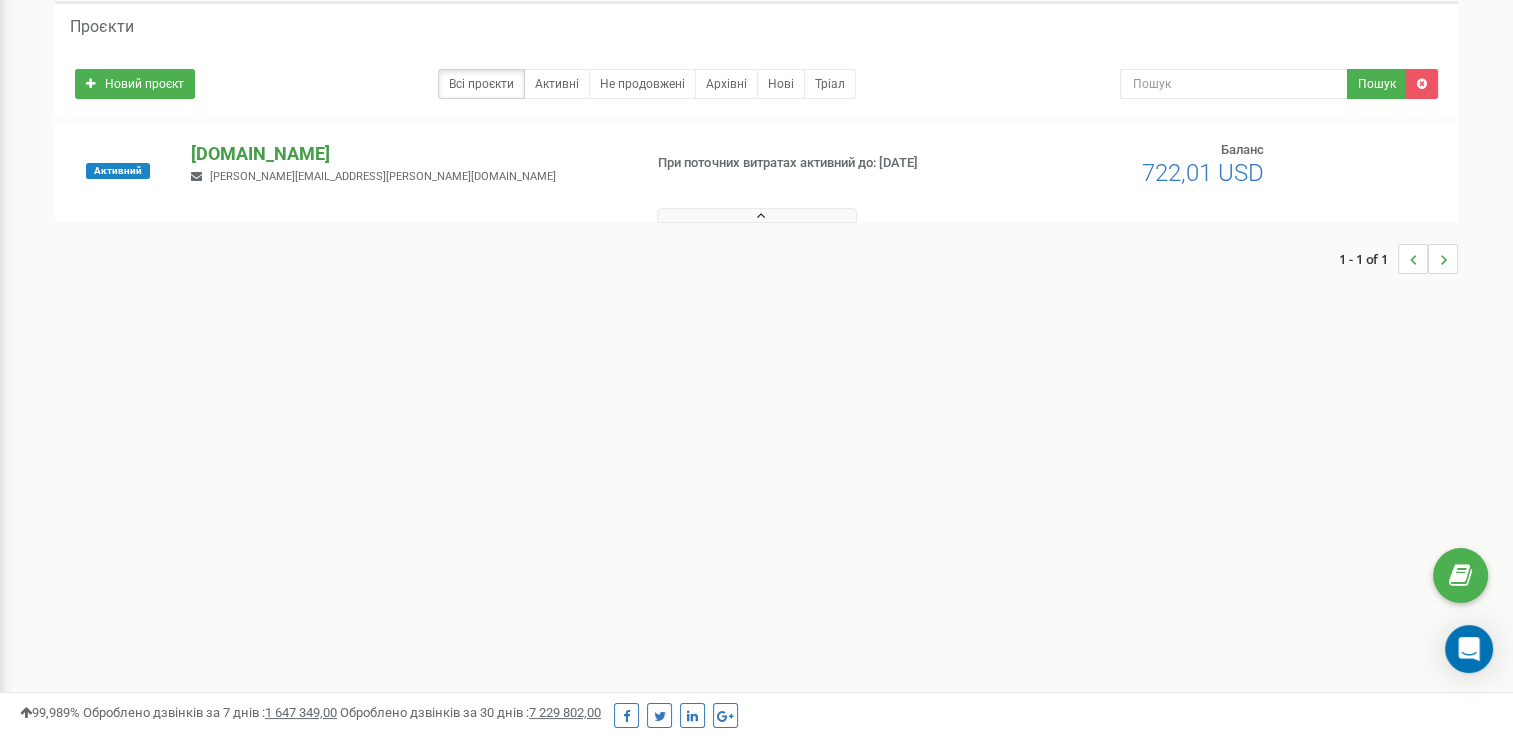 click on "[DOMAIN_NAME]" at bounding box center (408, 154) 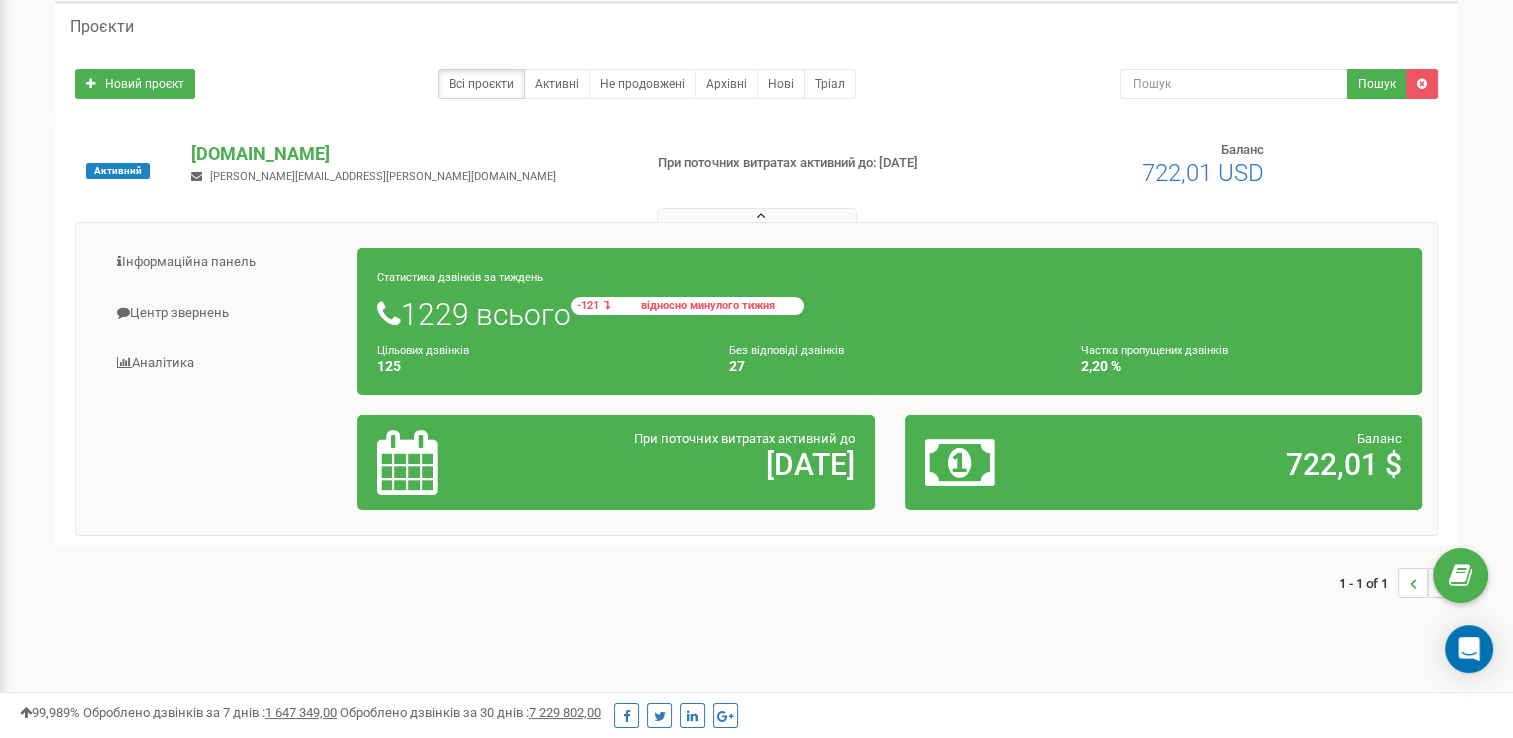 click at bounding box center [607, 305] 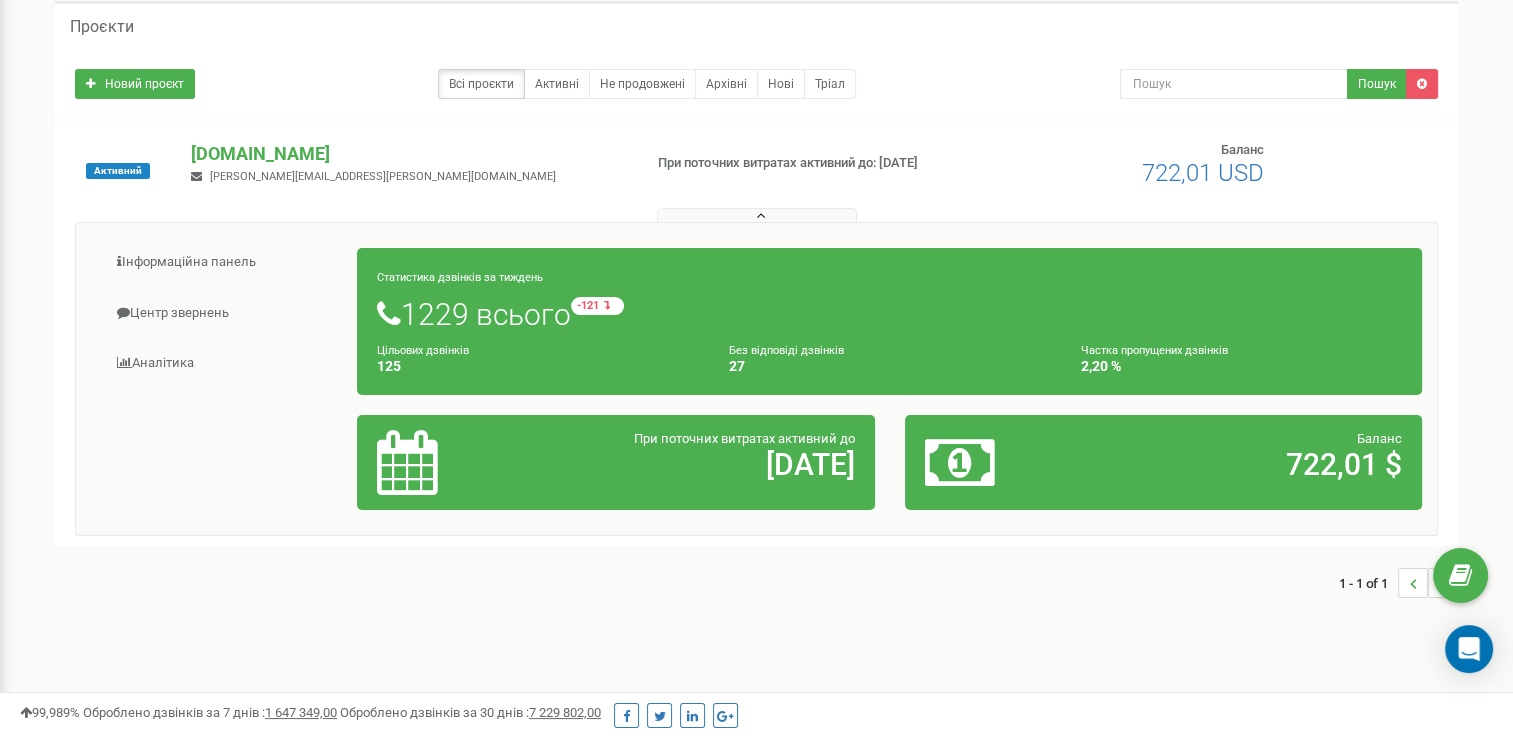click on "1229 всього
-121                                   відносно минулого тижня" at bounding box center [889, 314] 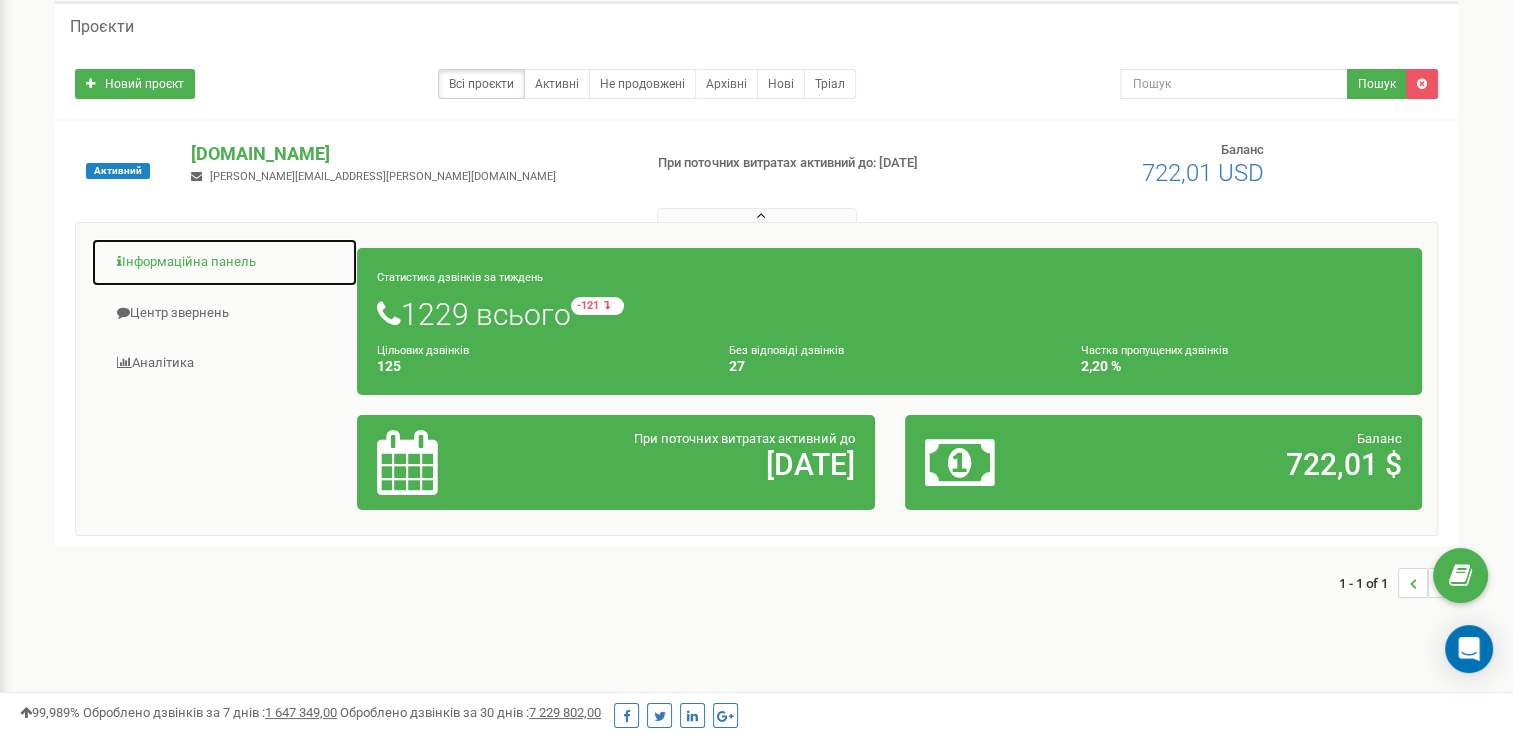 click on "Інформаційна панель" at bounding box center (224, 262) 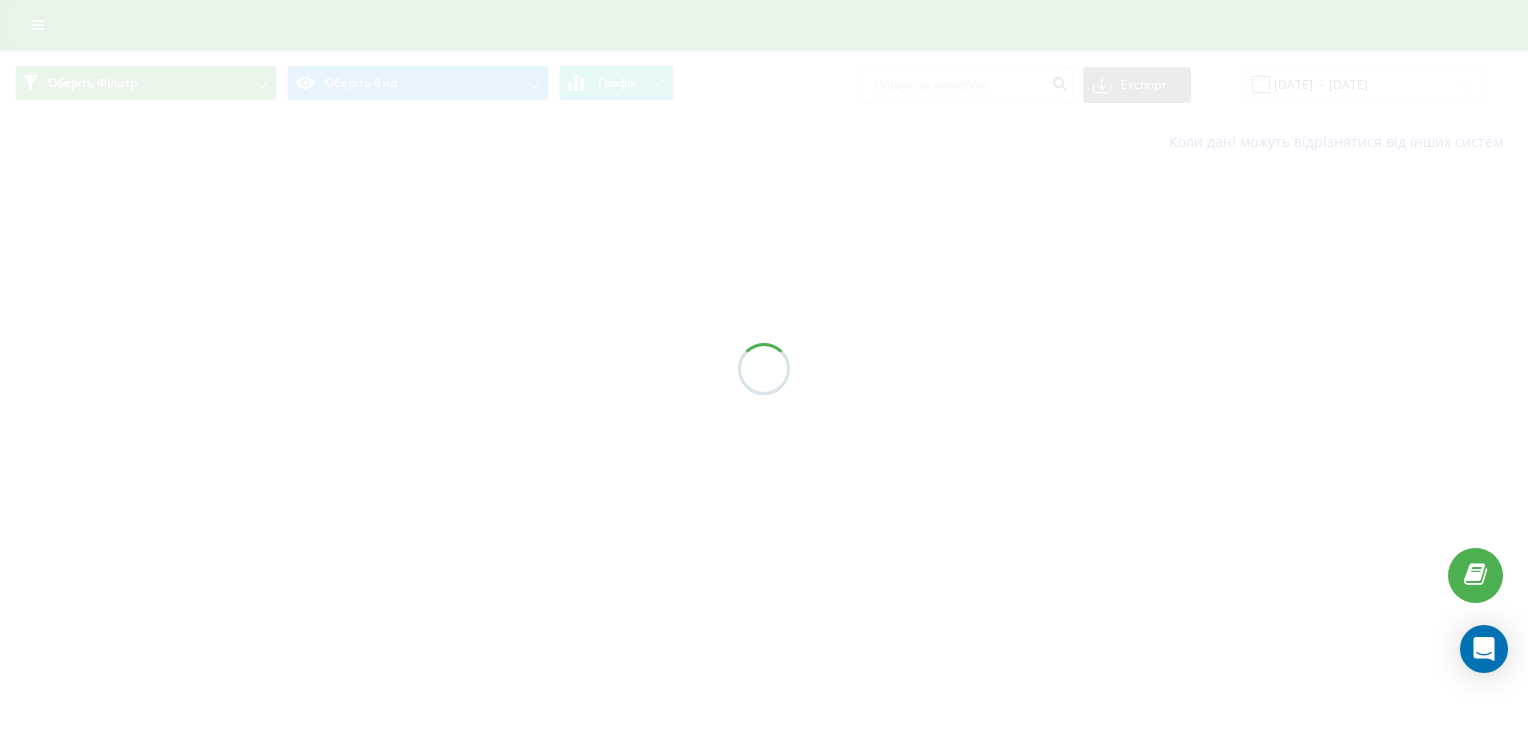 scroll, scrollTop: 0, scrollLeft: 0, axis: both 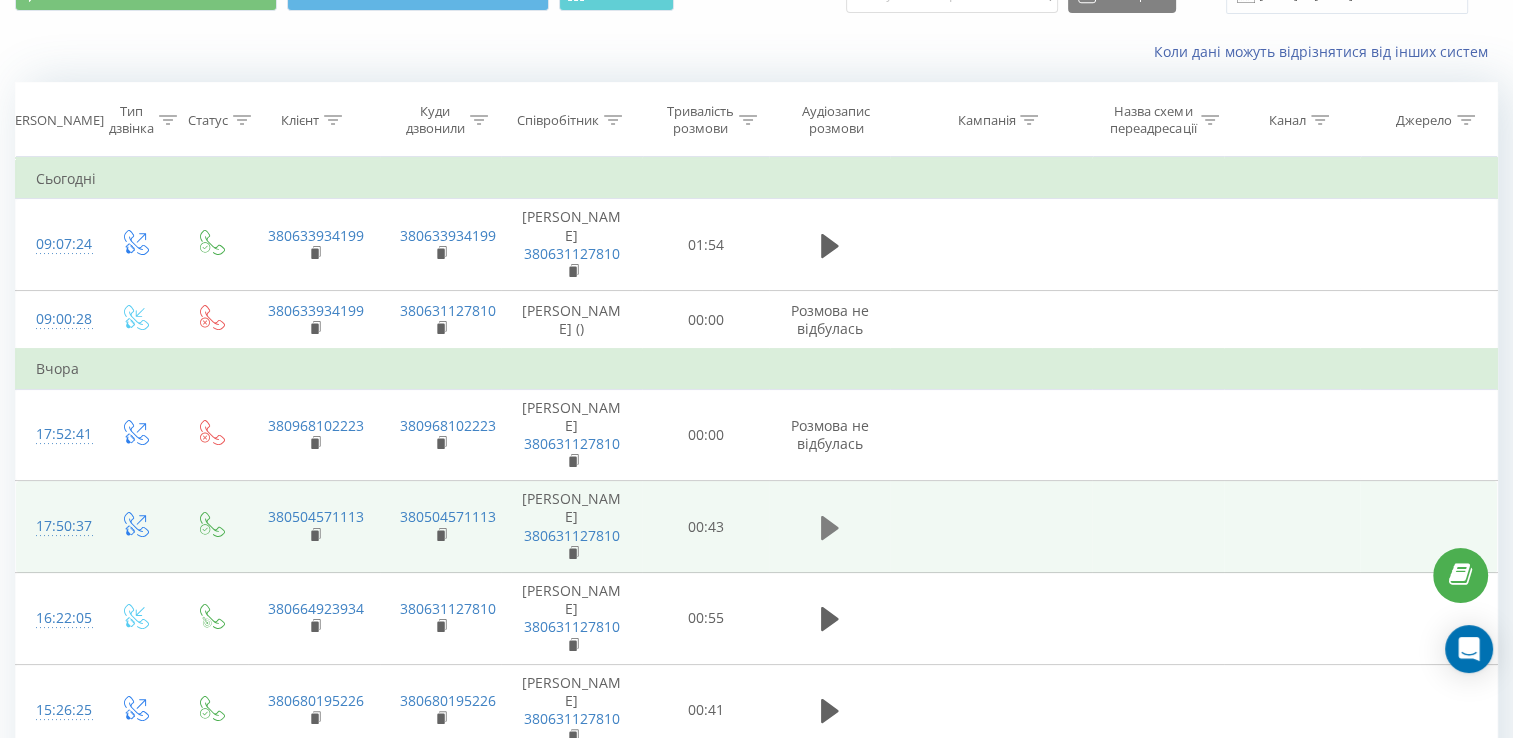 click at bounding box center [830, 528] 